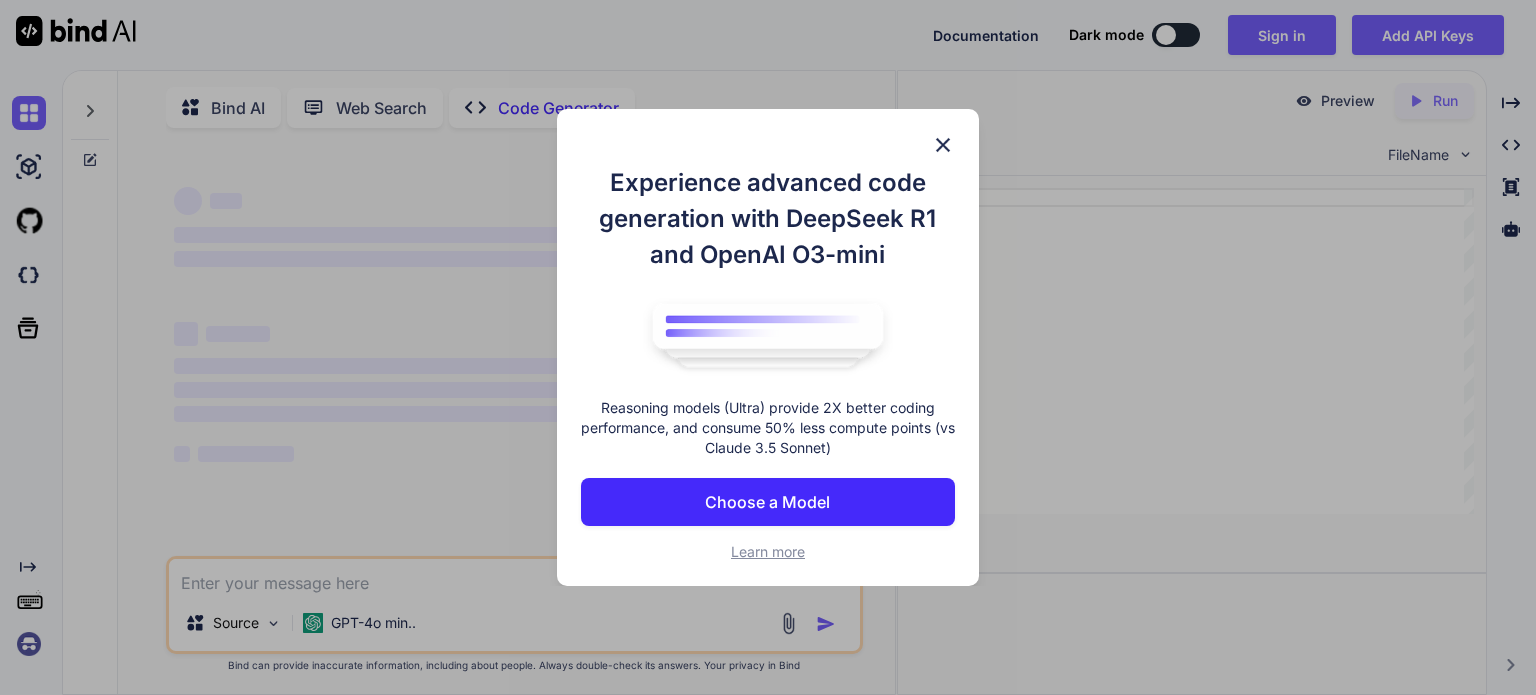 scroll, scrollTop: 0, scrollLeft: 0, axis: both 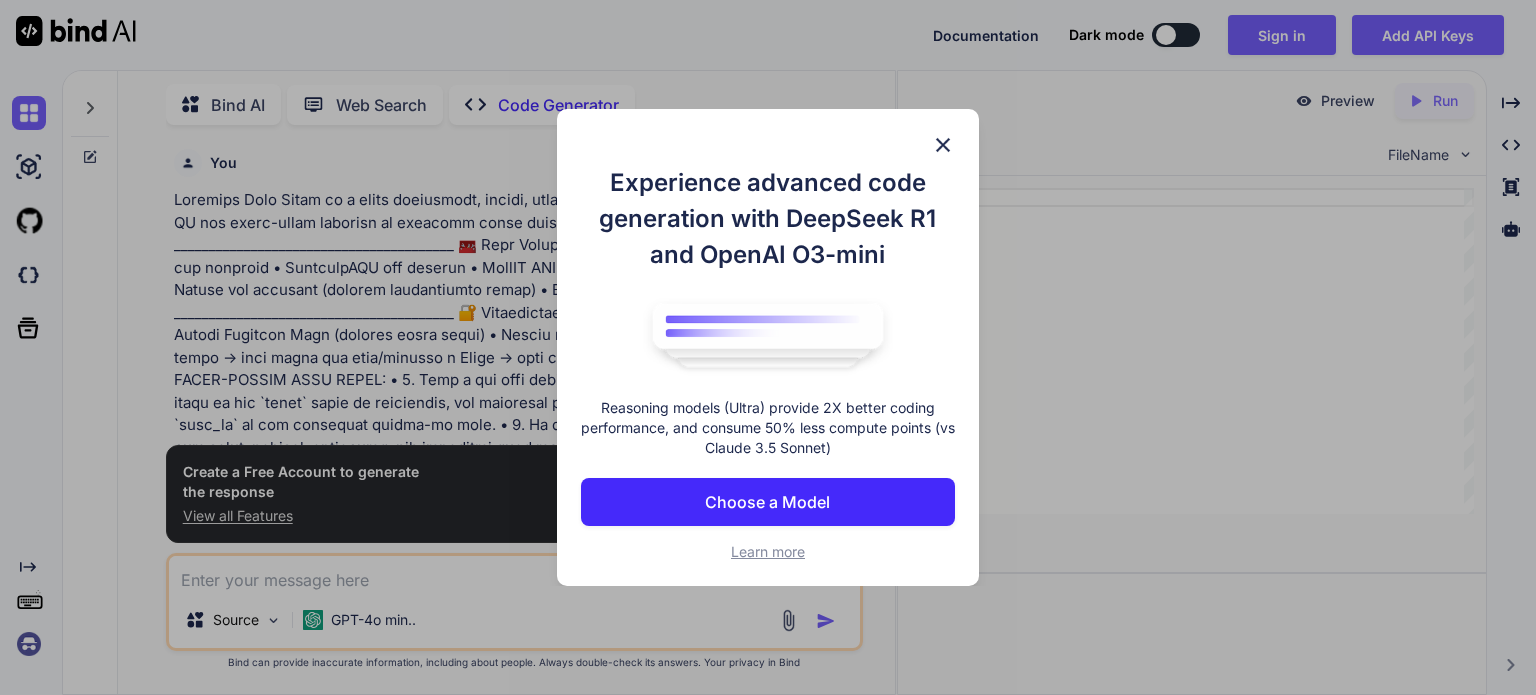 click at bounding box center (943, 145) 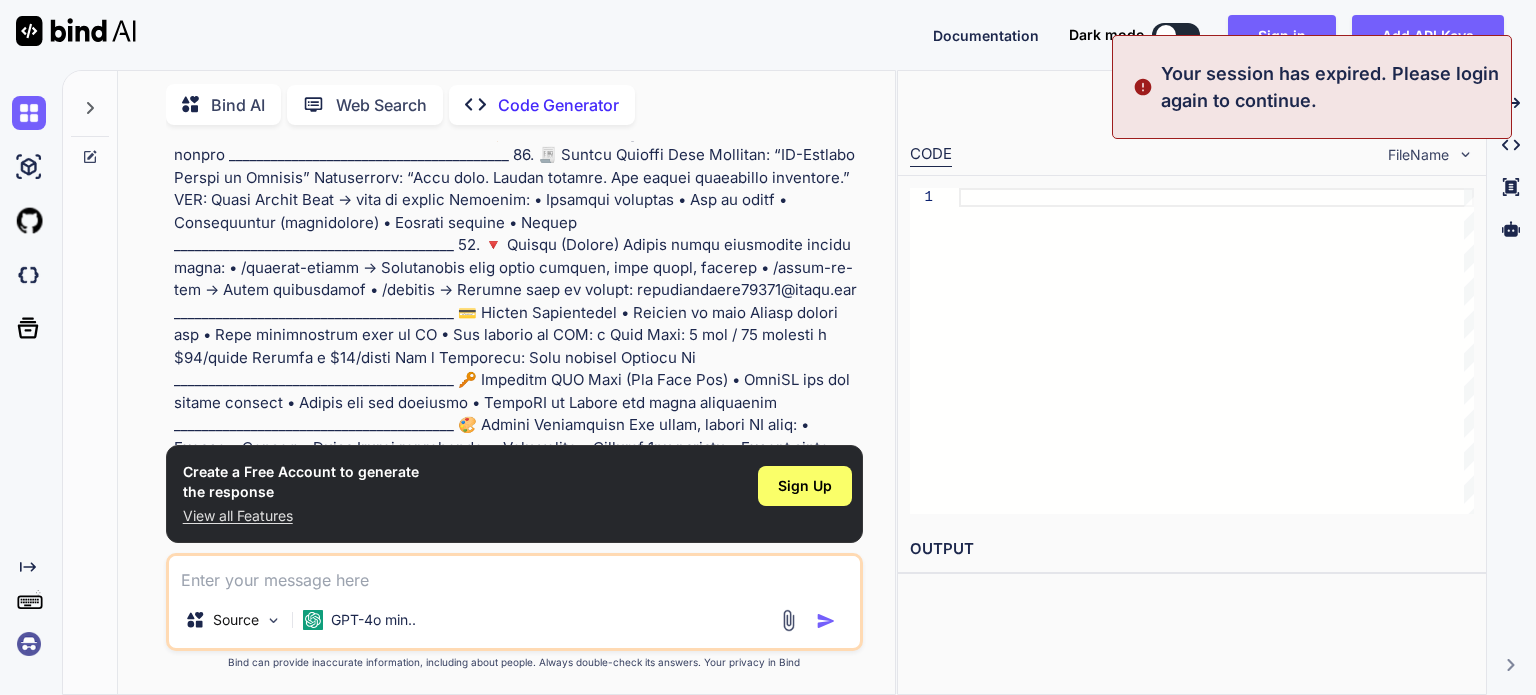scroll, scrollTop: 1165, scrollLeft: 0, axis: vertical 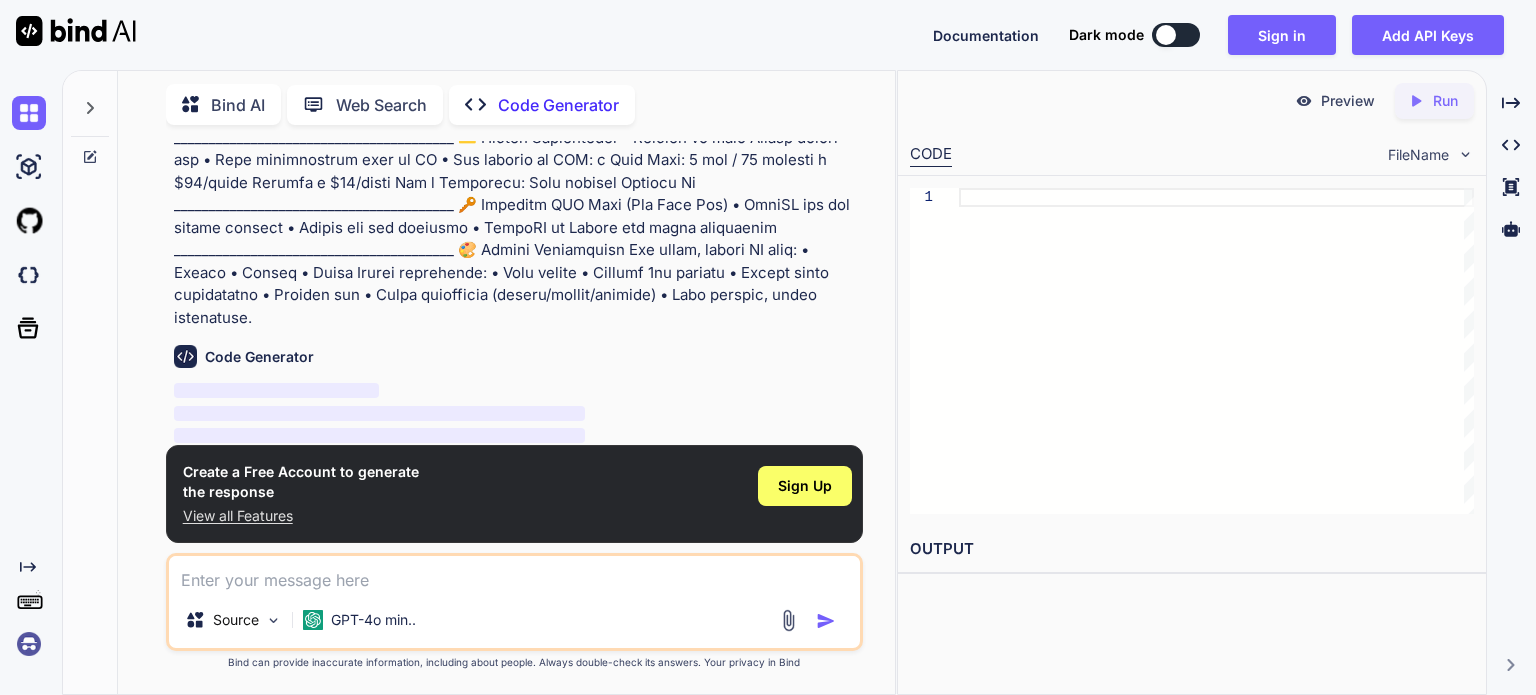 type on "x" 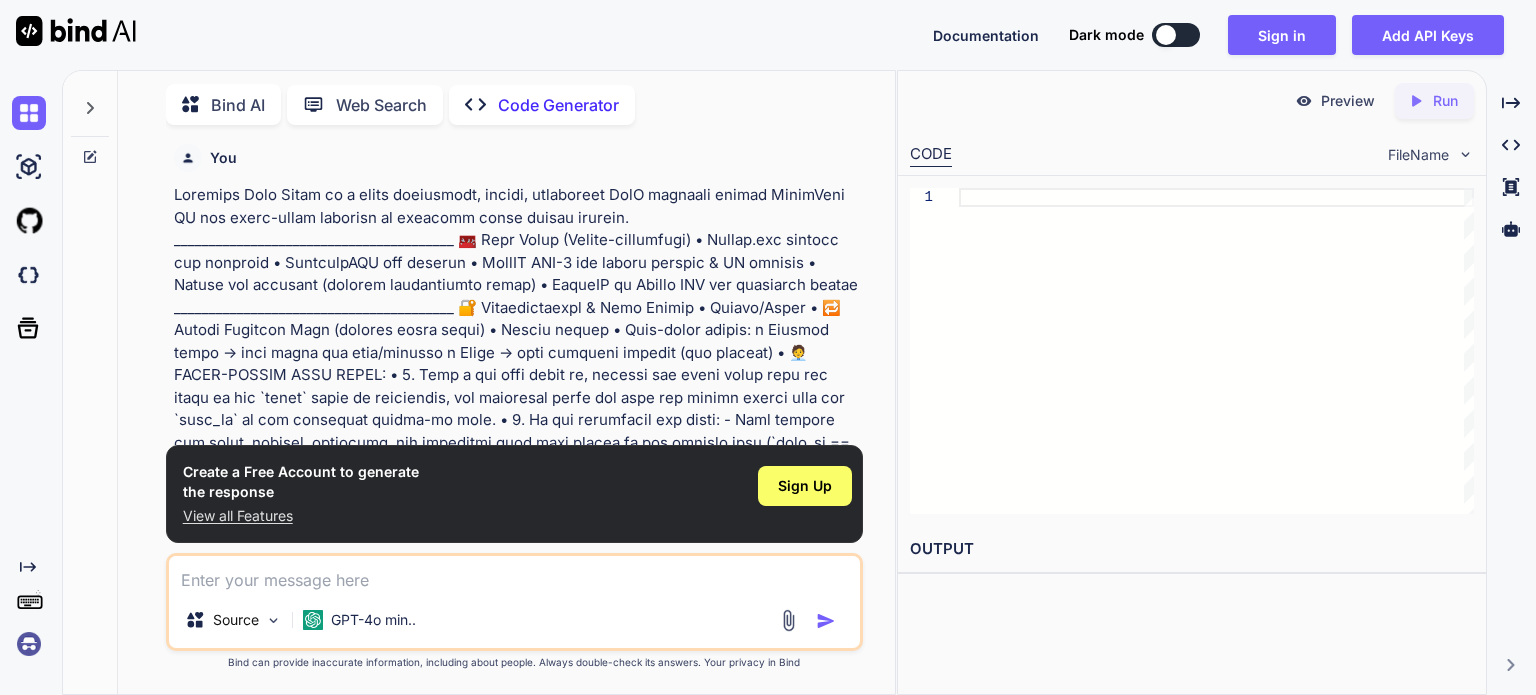 scroll, scrollTop: 0, scrollLeft: 0, axis: both 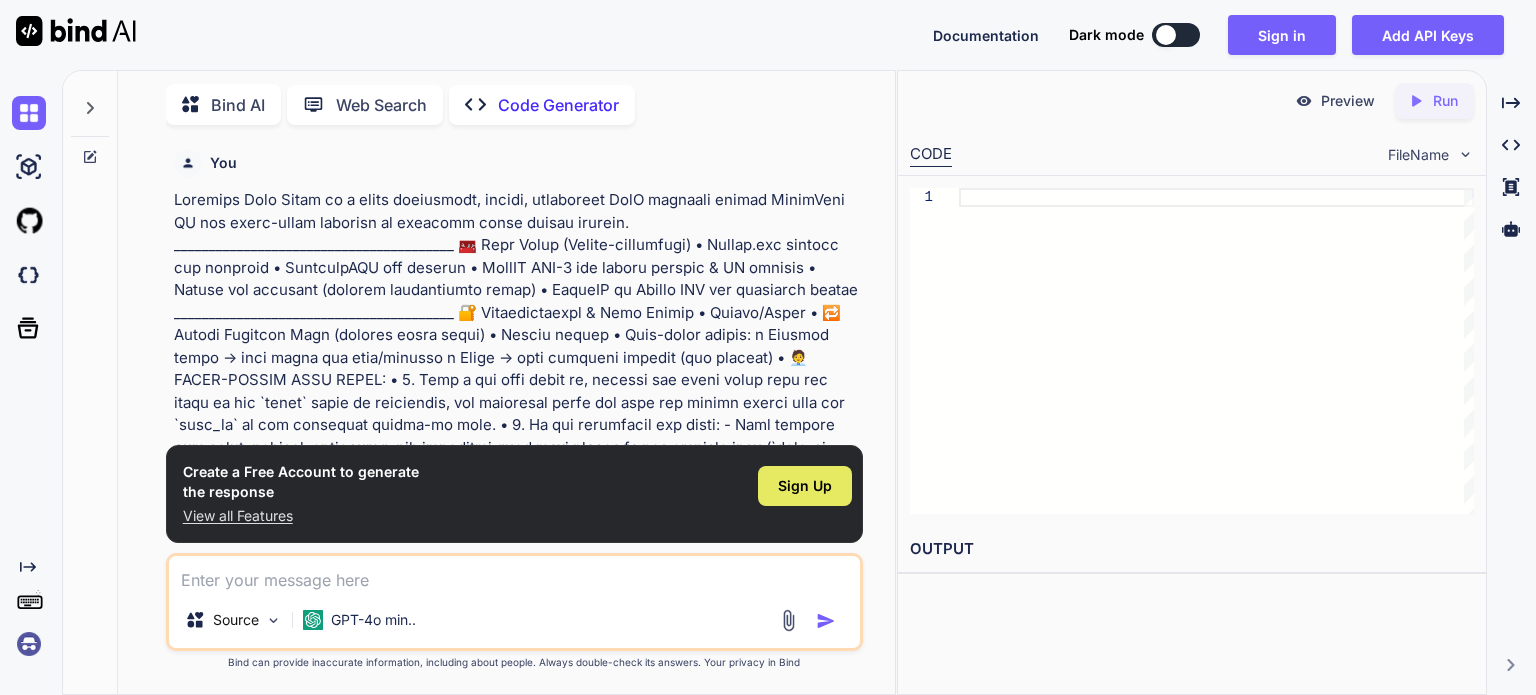 click on "Sign Up" at bounding box center (805, 486) 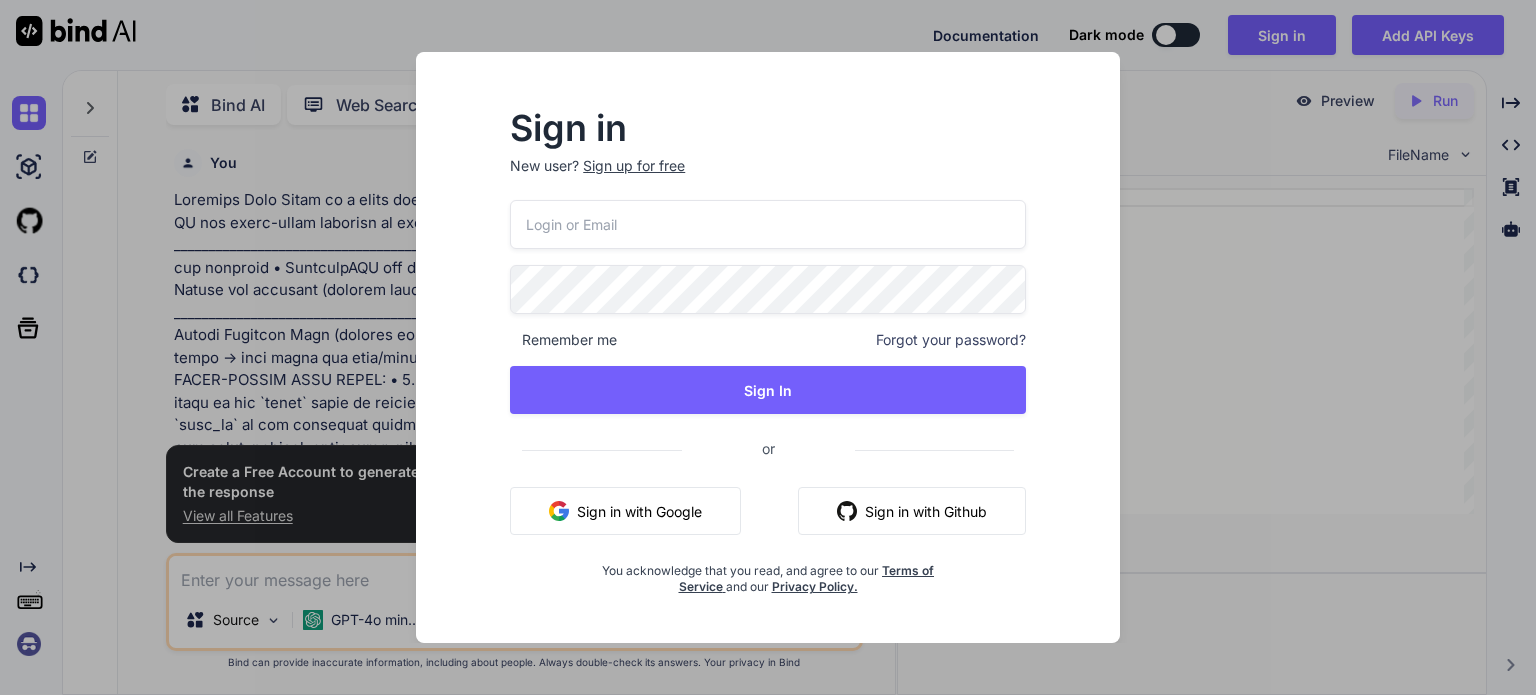 click on "Sign up for free" at bounding box center (634, 166) 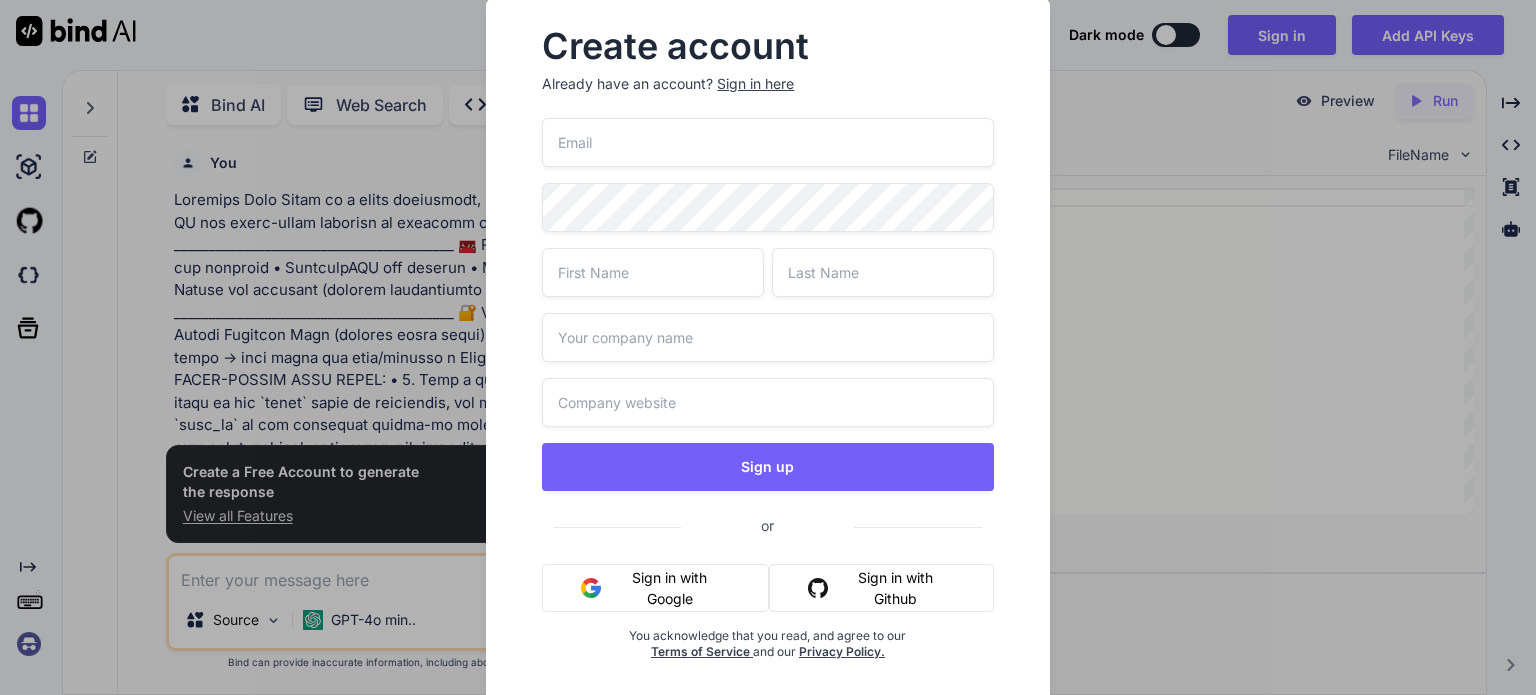 click on "Sign up   or Sign in with Google Sign in with Github You acknowledge that you read, and agree to our   Terms of Service     and our   Privacy Policy." at bounding box center (767, 413) 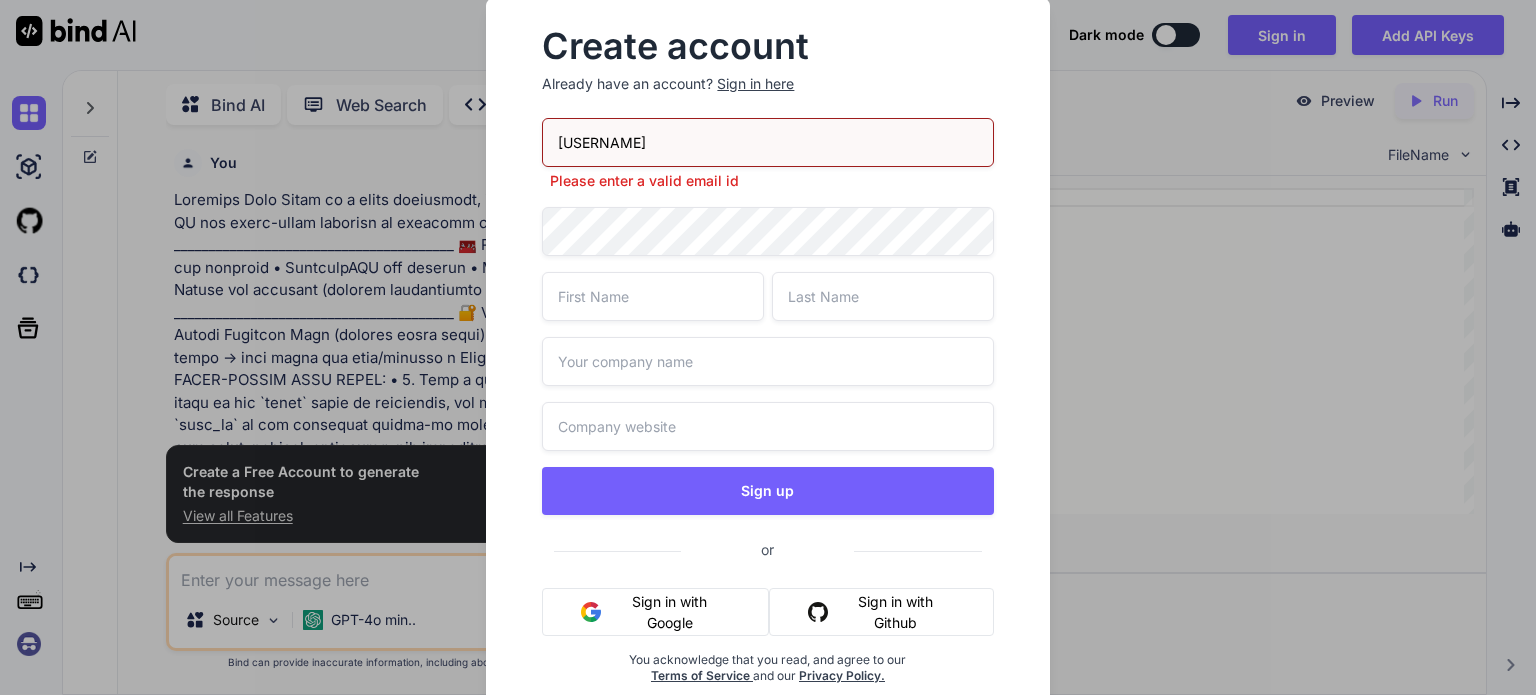 click on "[USERNAME]" at bounding box center [767, 142] 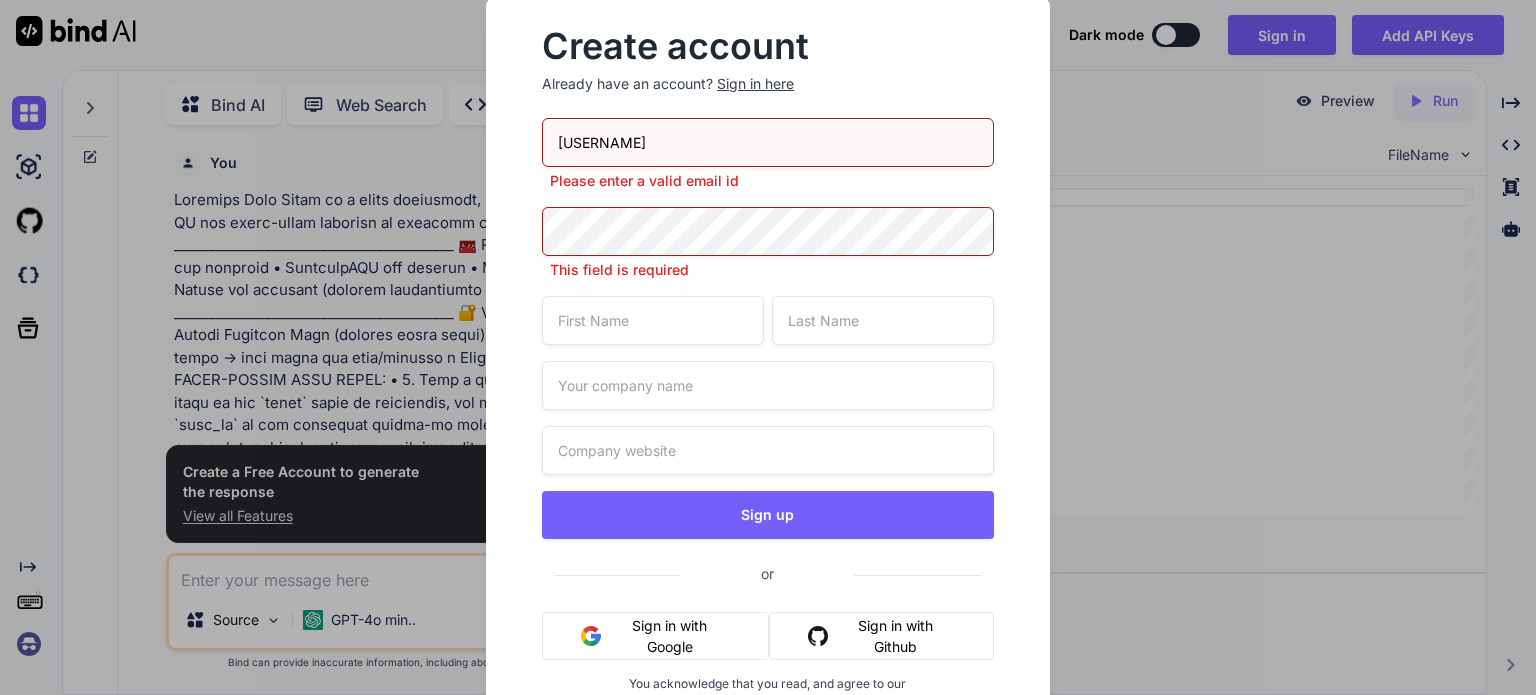 click on "[USERNAME]" at bounding box center [767, 142] 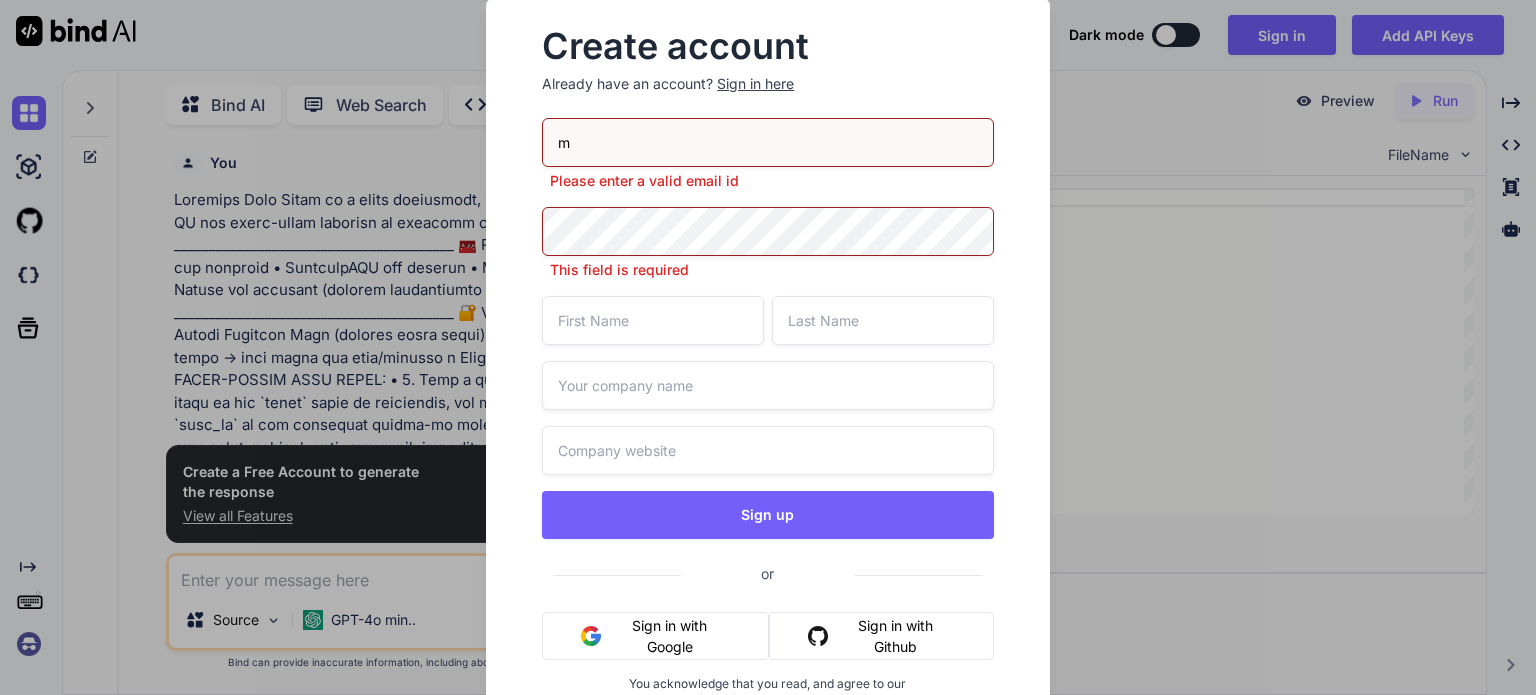 click on "m" at bounding box center [767, 142] 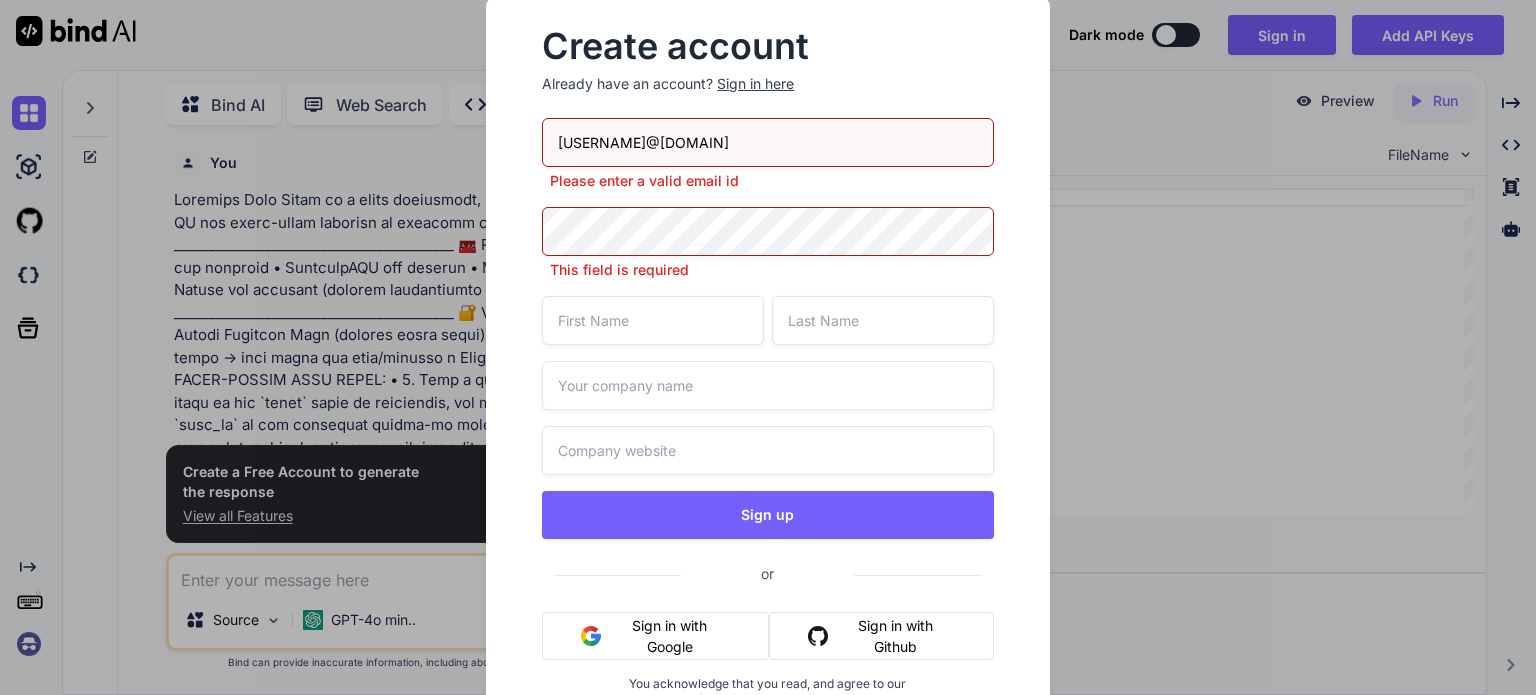 type on "[USERNAME]@[DOMAIN]" 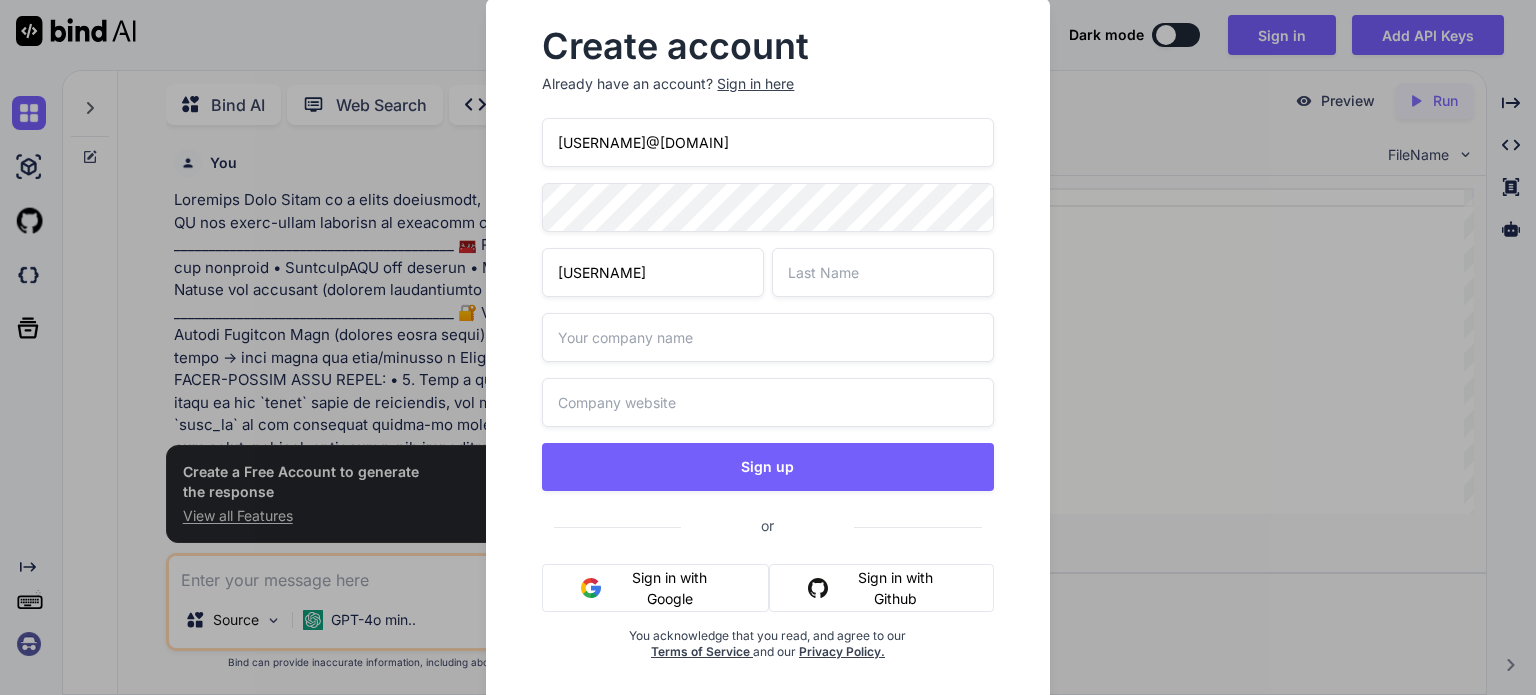 type on "[USERNAME]" 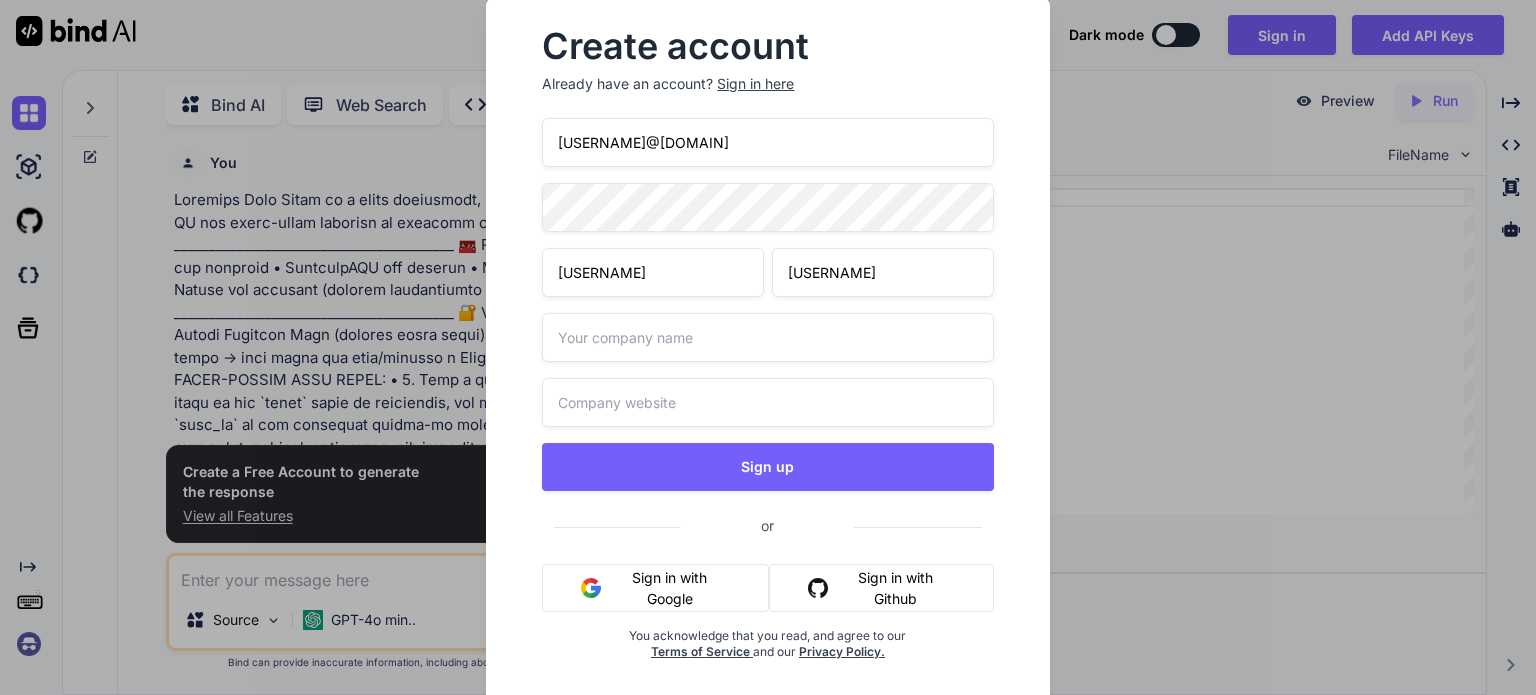 type on "[USERNAME]" 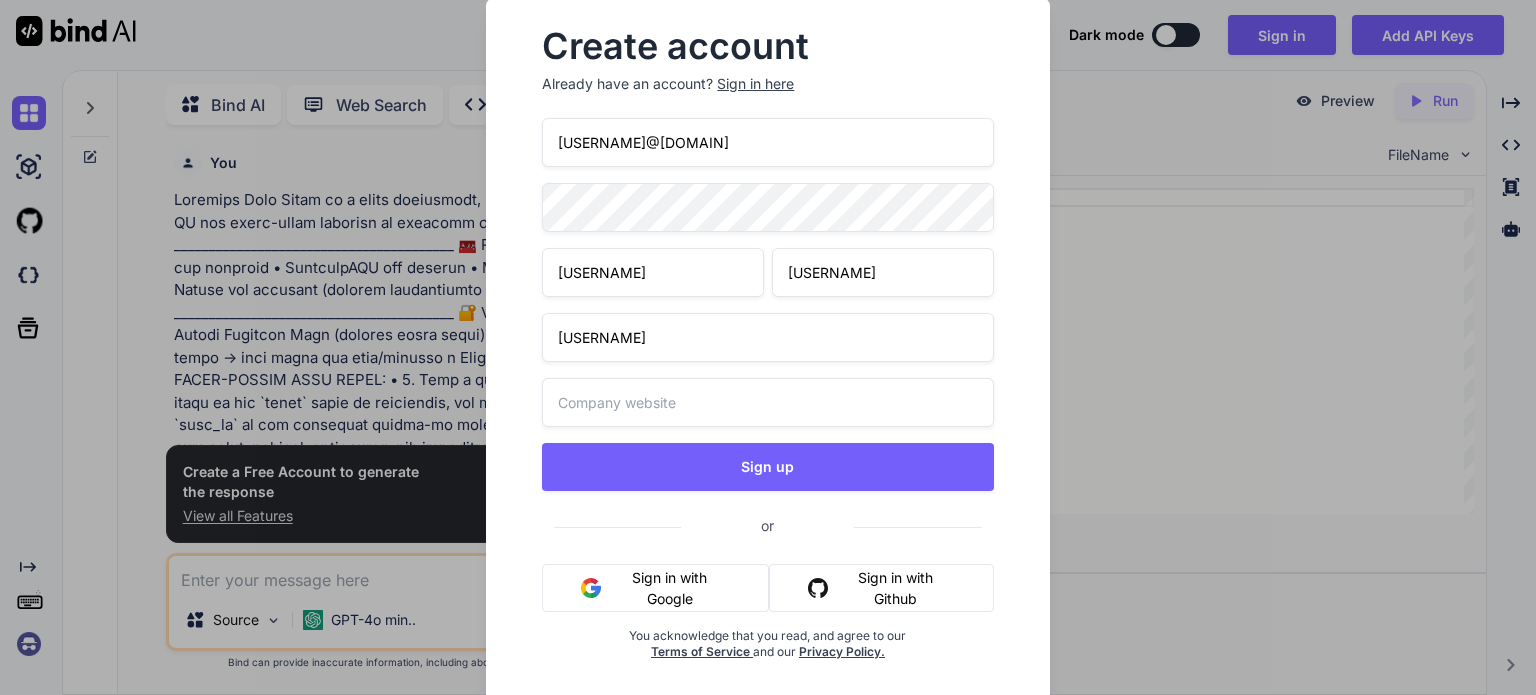 type on "[USERNAME]" 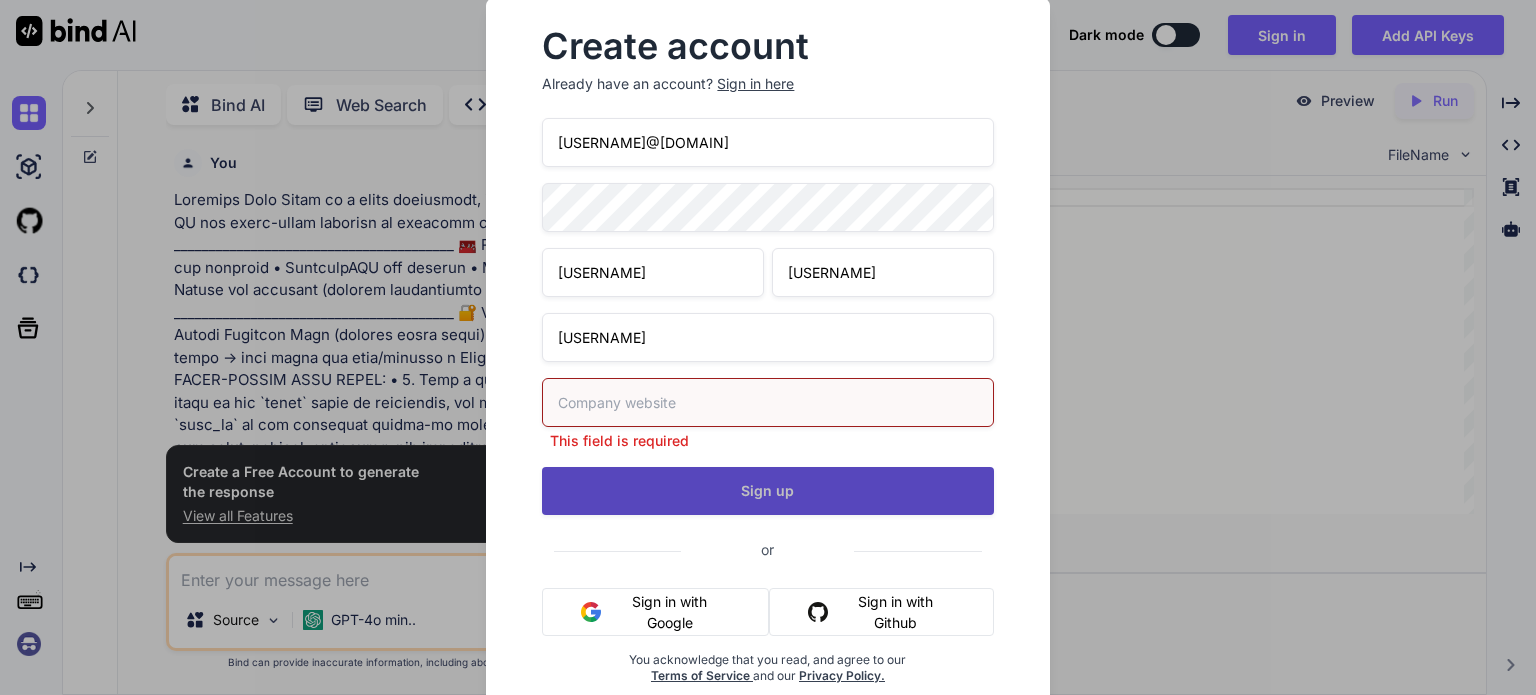 click on "[USERNAME]@[DOMAIN] [USERNAME] [USERNAME] This field is required [ACTION] or [ACTION] with Google [ACTION] with Github You acknowledge that you read, and agree to our Terms of Service and our Privacy Policy." at bounding box center [767, 425] 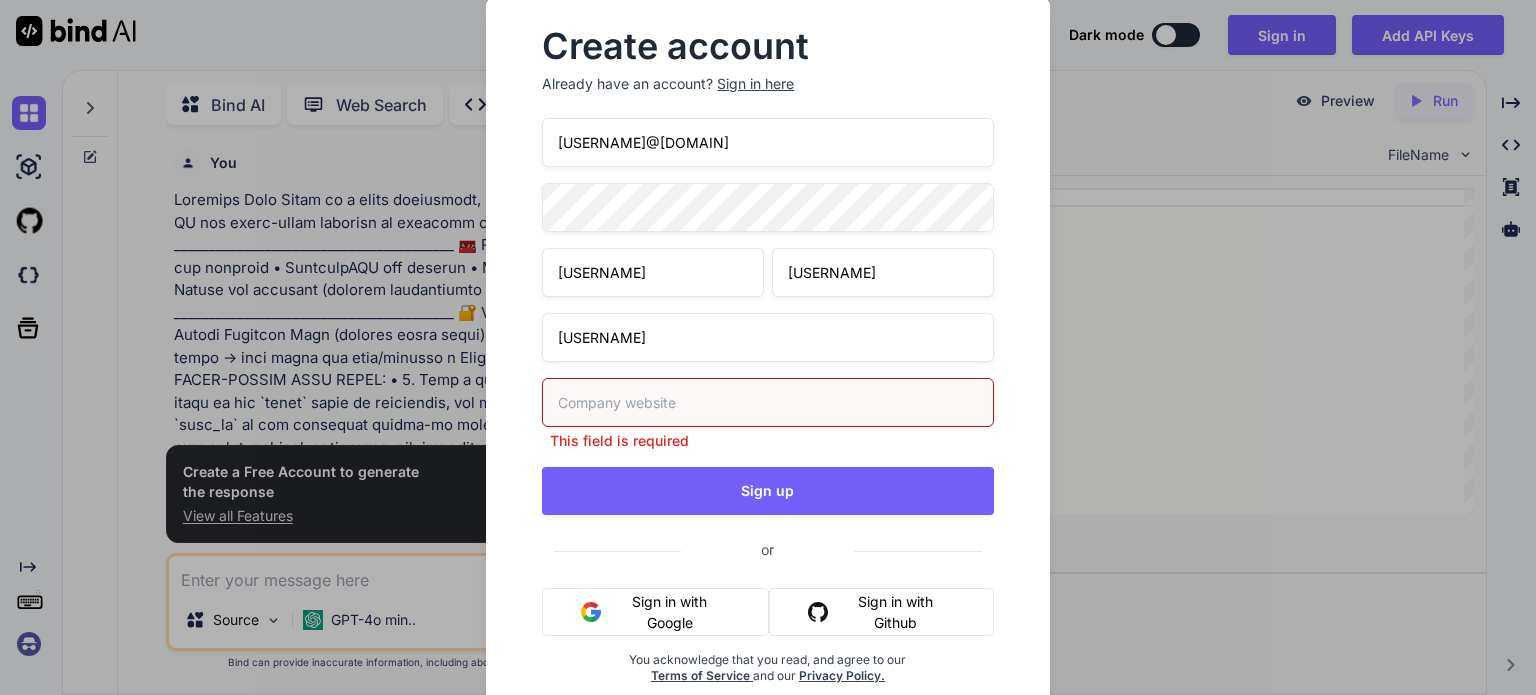 click at bounding box center [767, 402] 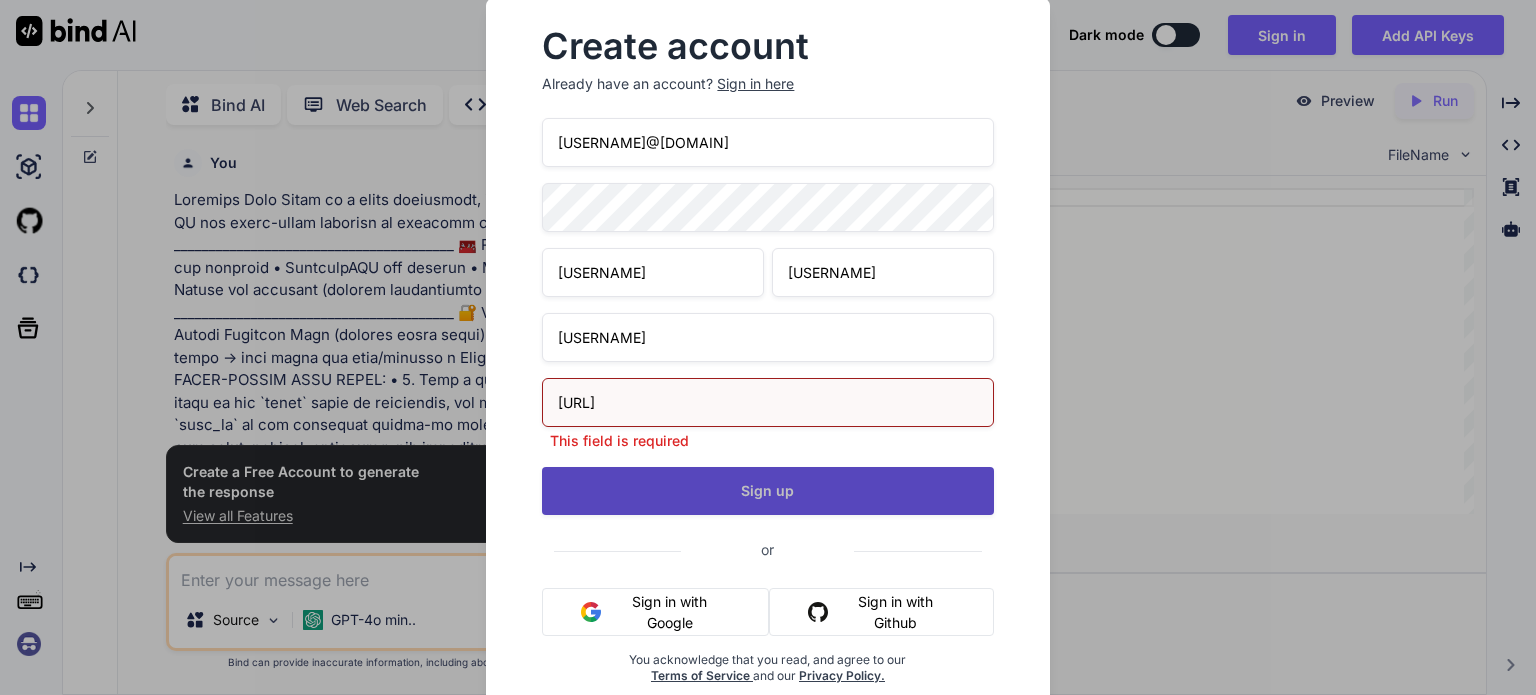 type on "[URL]" 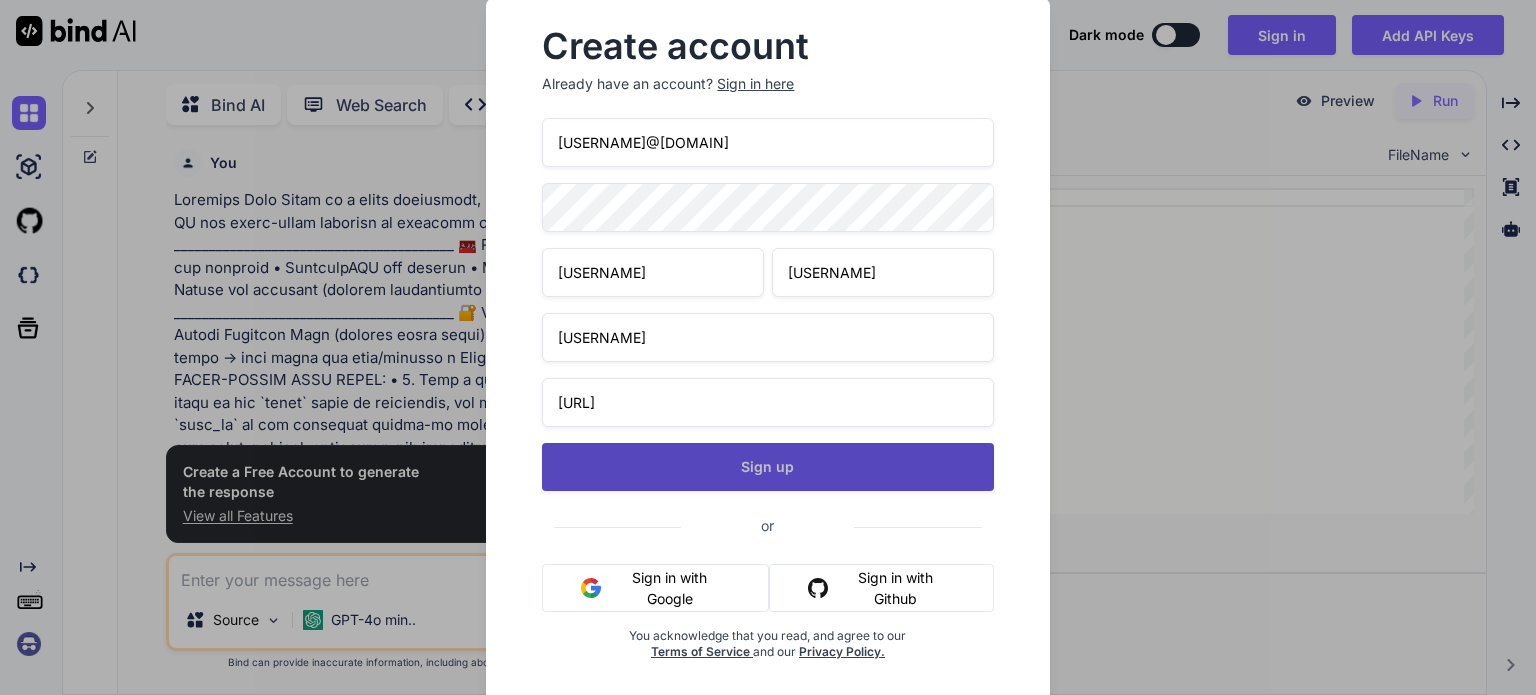 click on "[USERNAME]@[DOMAIN] [USERNAME] [USERNAME] [URL] [ACTION] or [ACTION] with Google [ACTION] with Github You acknowledge that you read, and agree to our Terms of Service and our Privacy Policy." at bounding box center [767, 413] 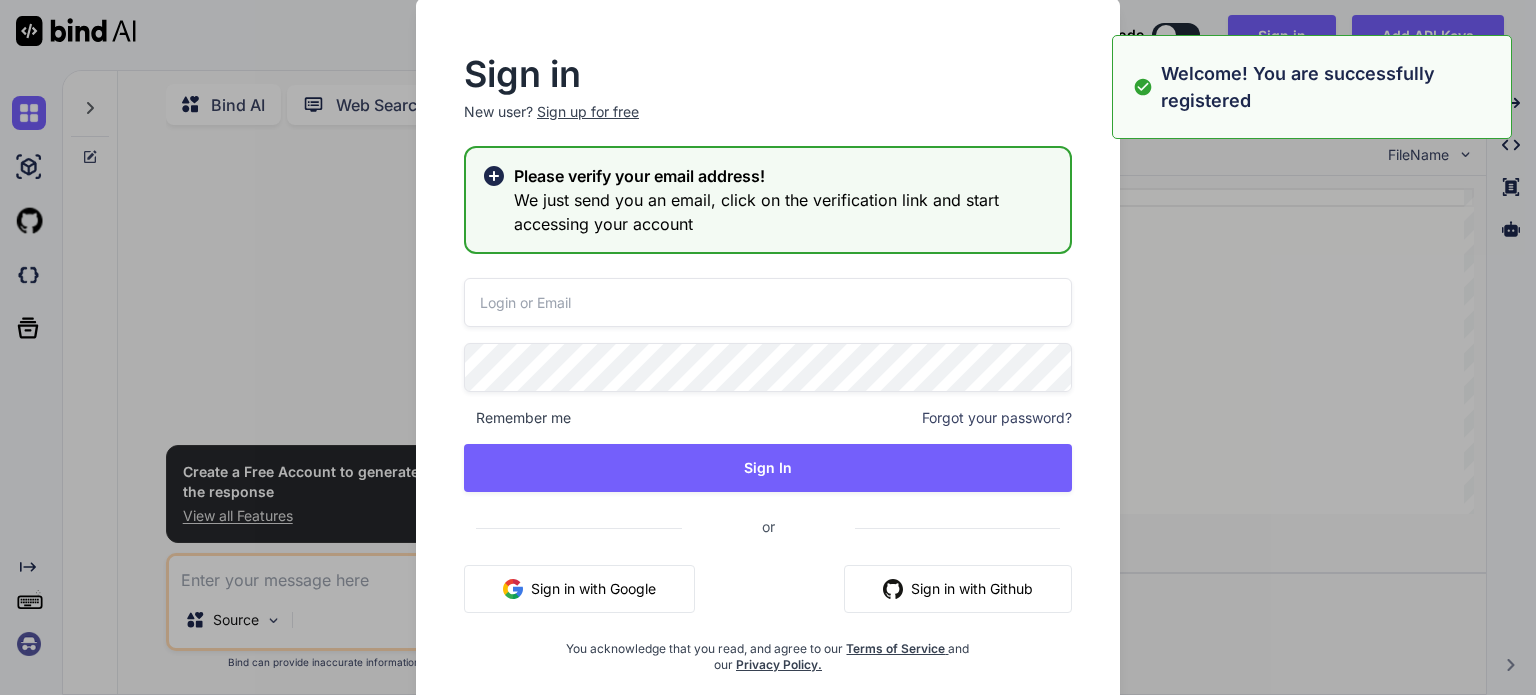type on "[USERNAME]@[DOMAIN]" 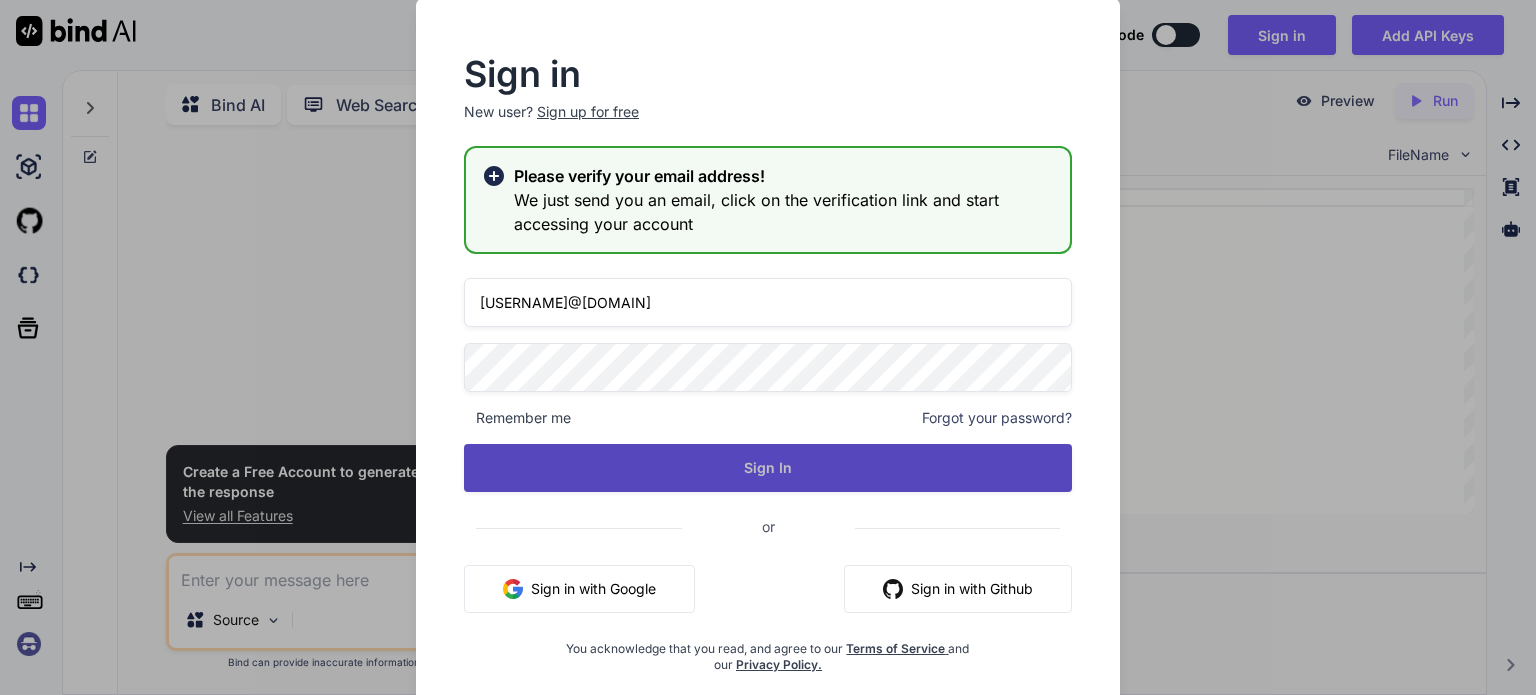 click on "Sign In" at bounding box center [768, 468] 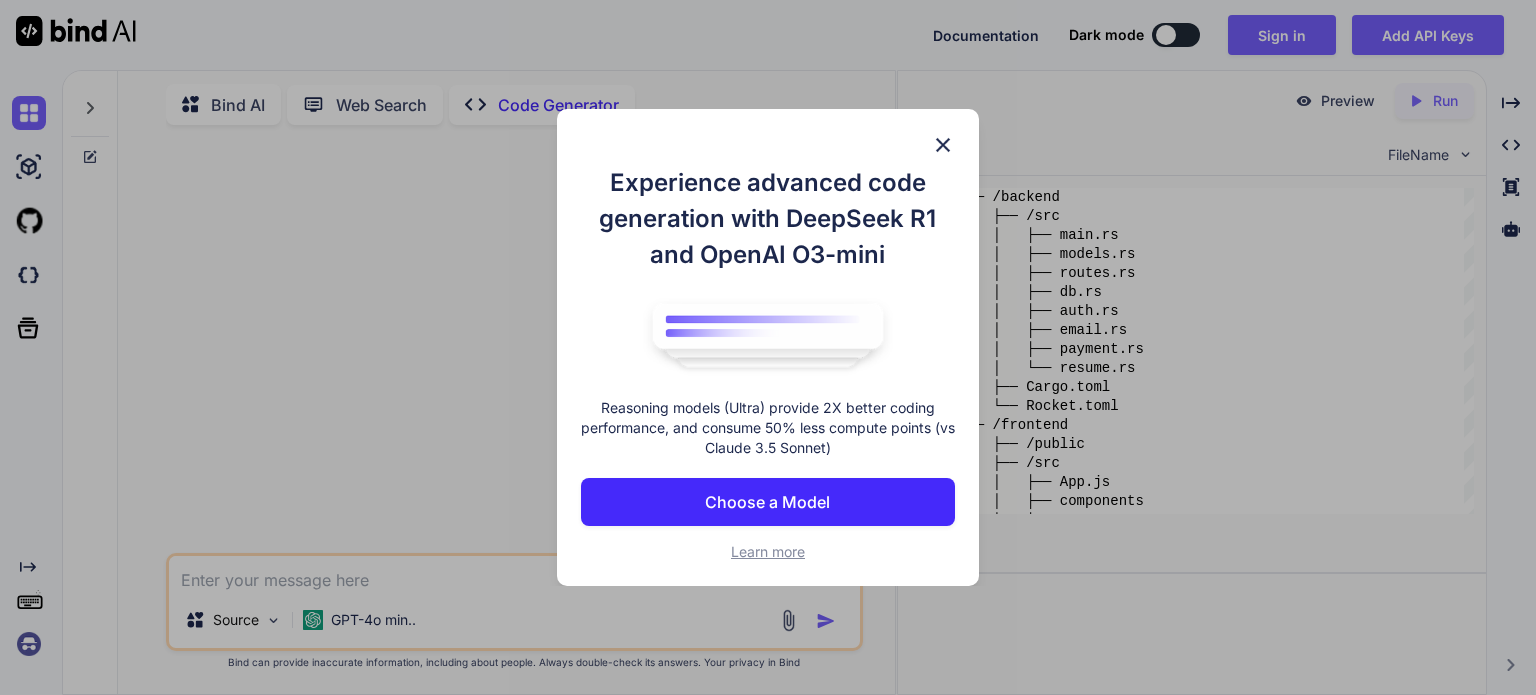 click at bounding box center [943, 145] 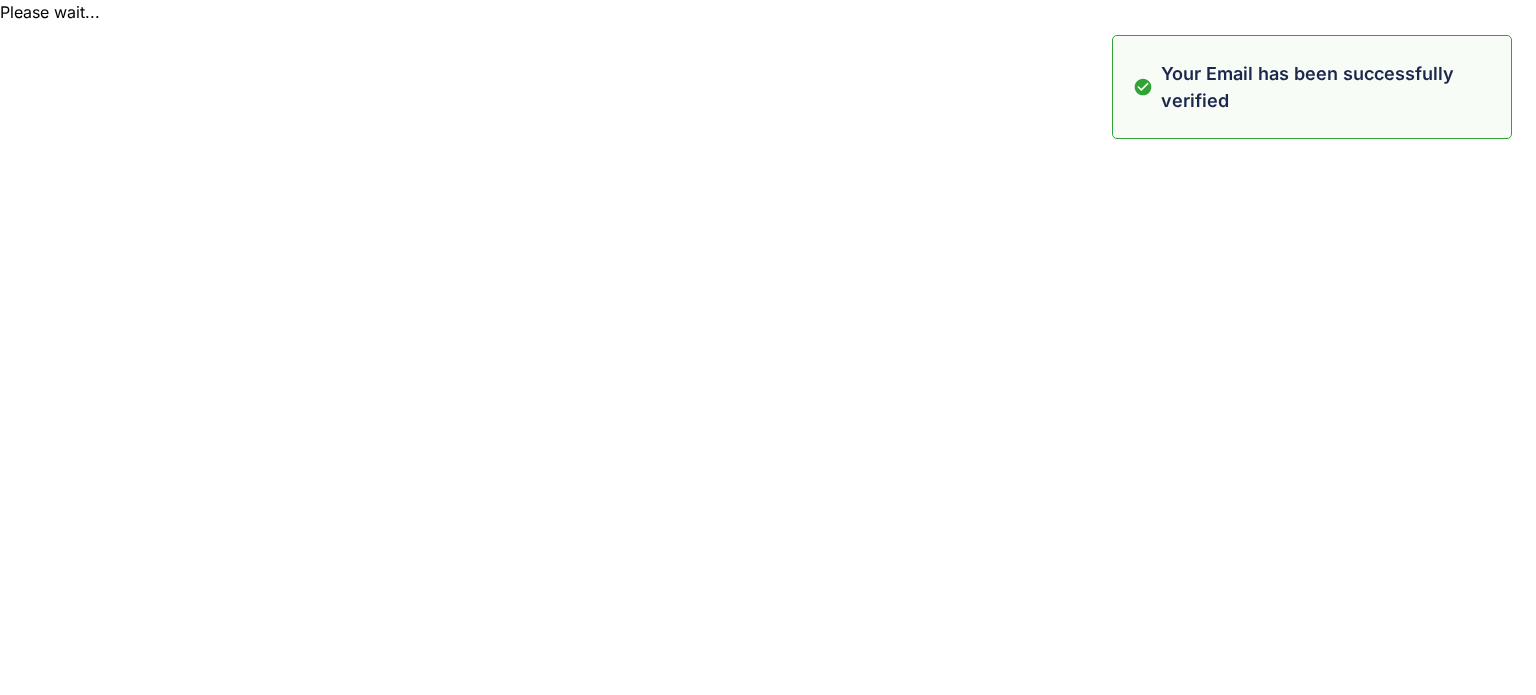 scroll, scrollTop: 0, scrollLeft: 0, axis: both 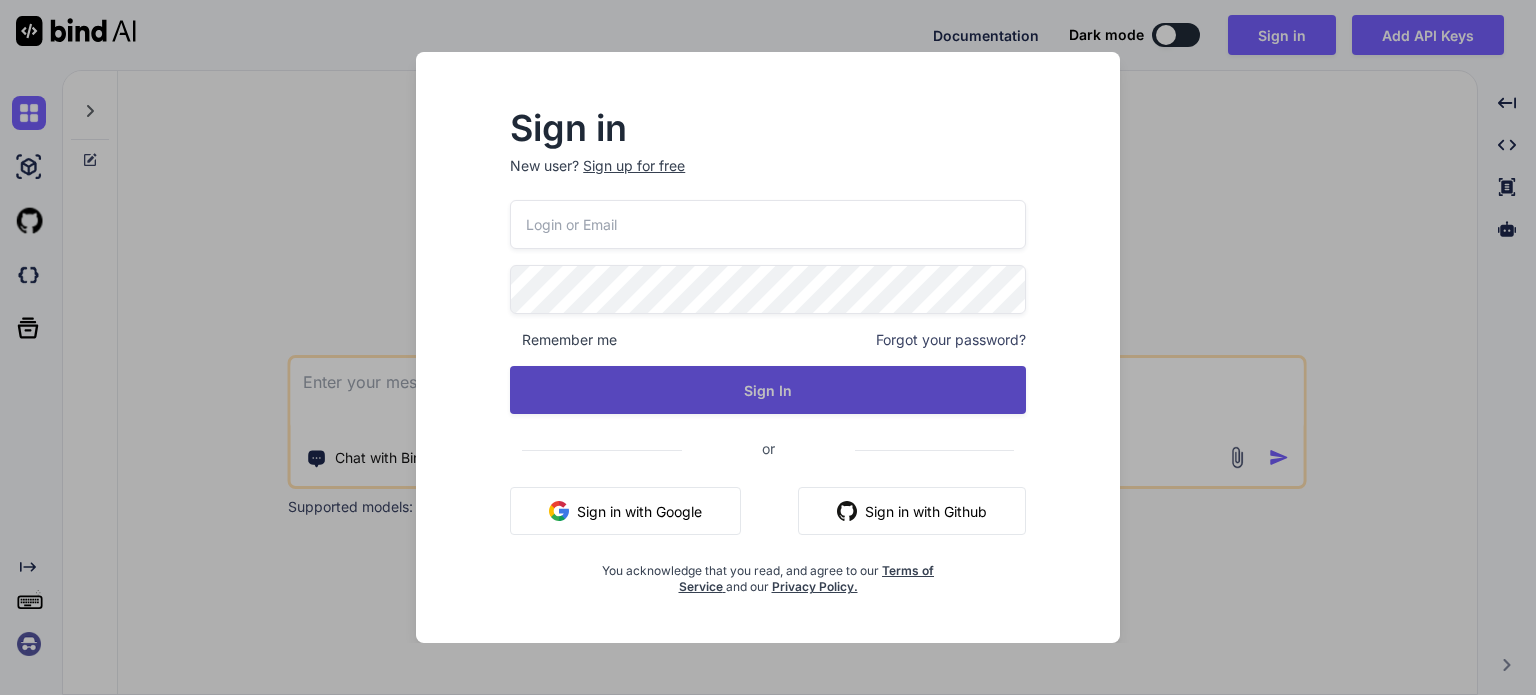 type on "[USERNAME]@[DOMAIN]" 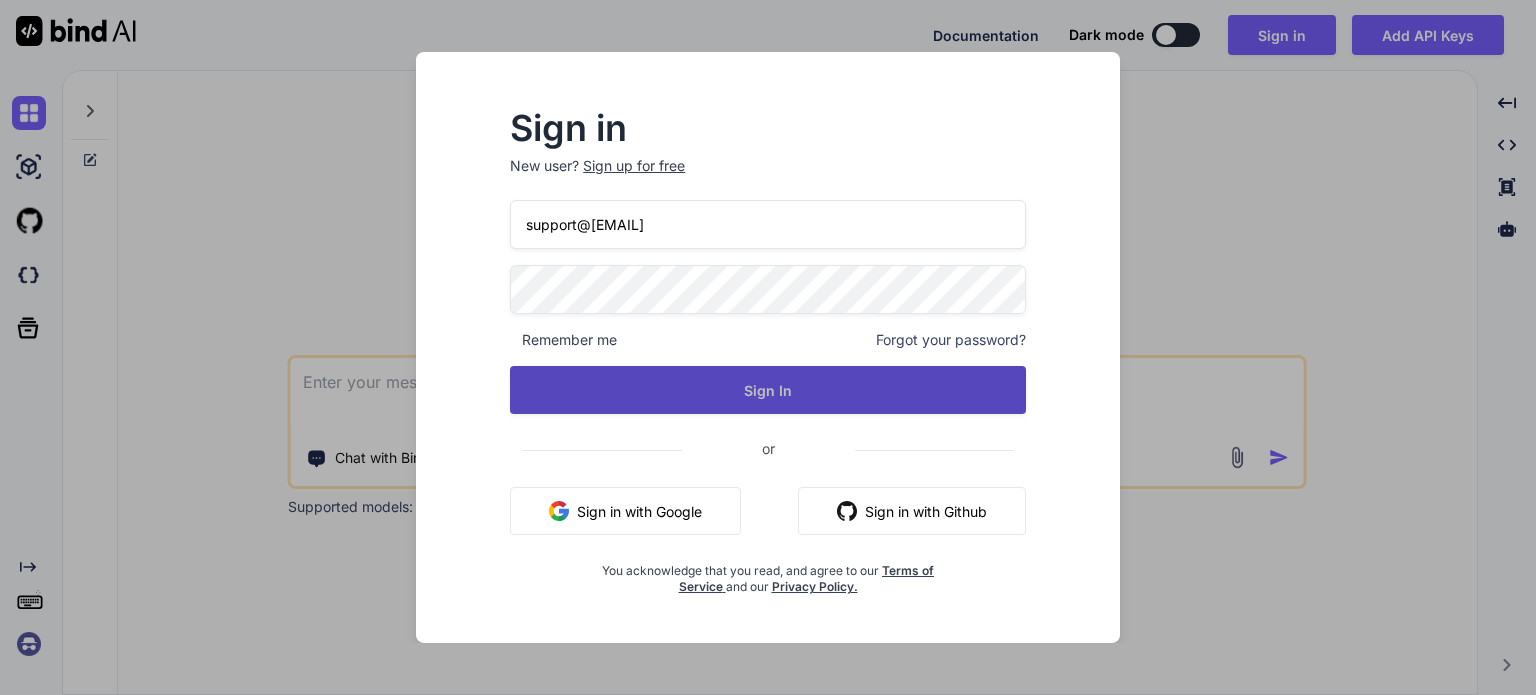 click on "Sign In" at bounding box center [768, 390] 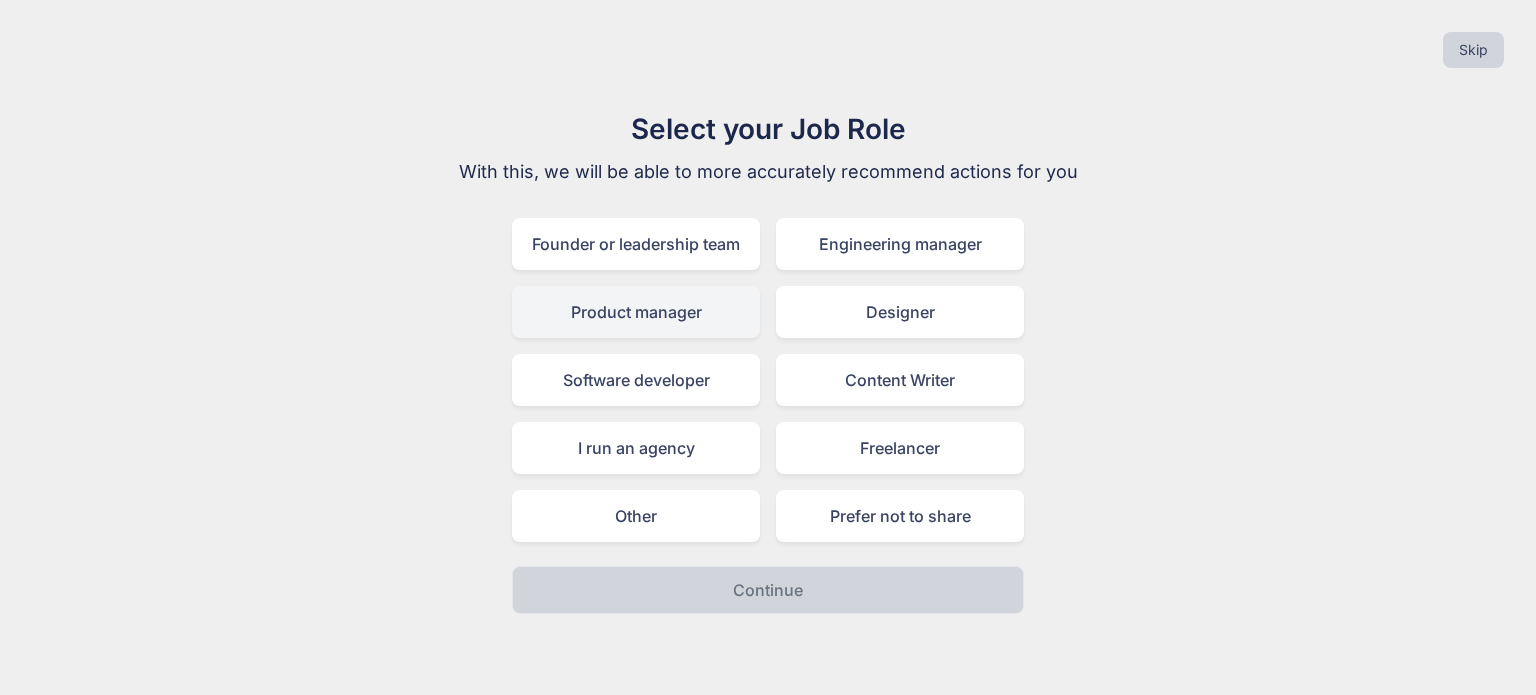 click on "Product manager" at bounding box center (636, 312) 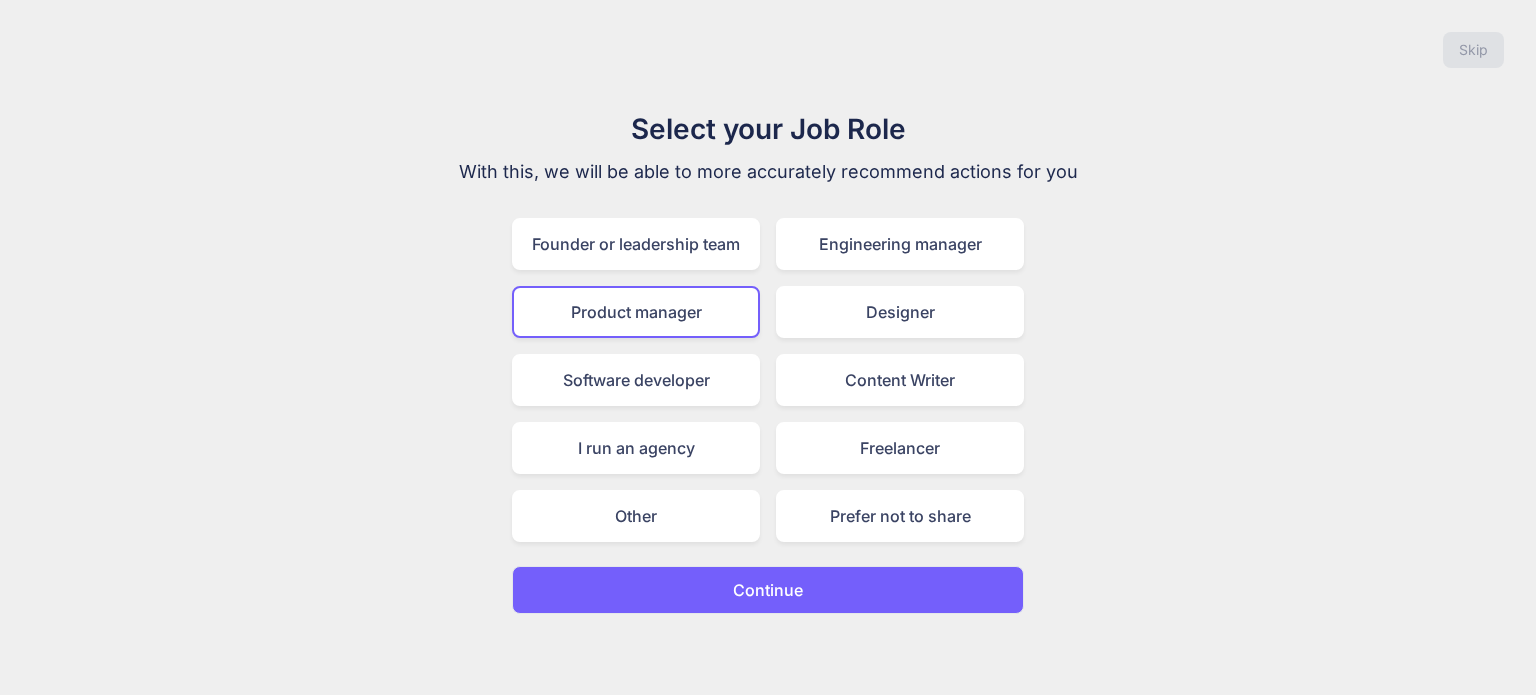 click on "Continue" at bounding box center (768, 590) 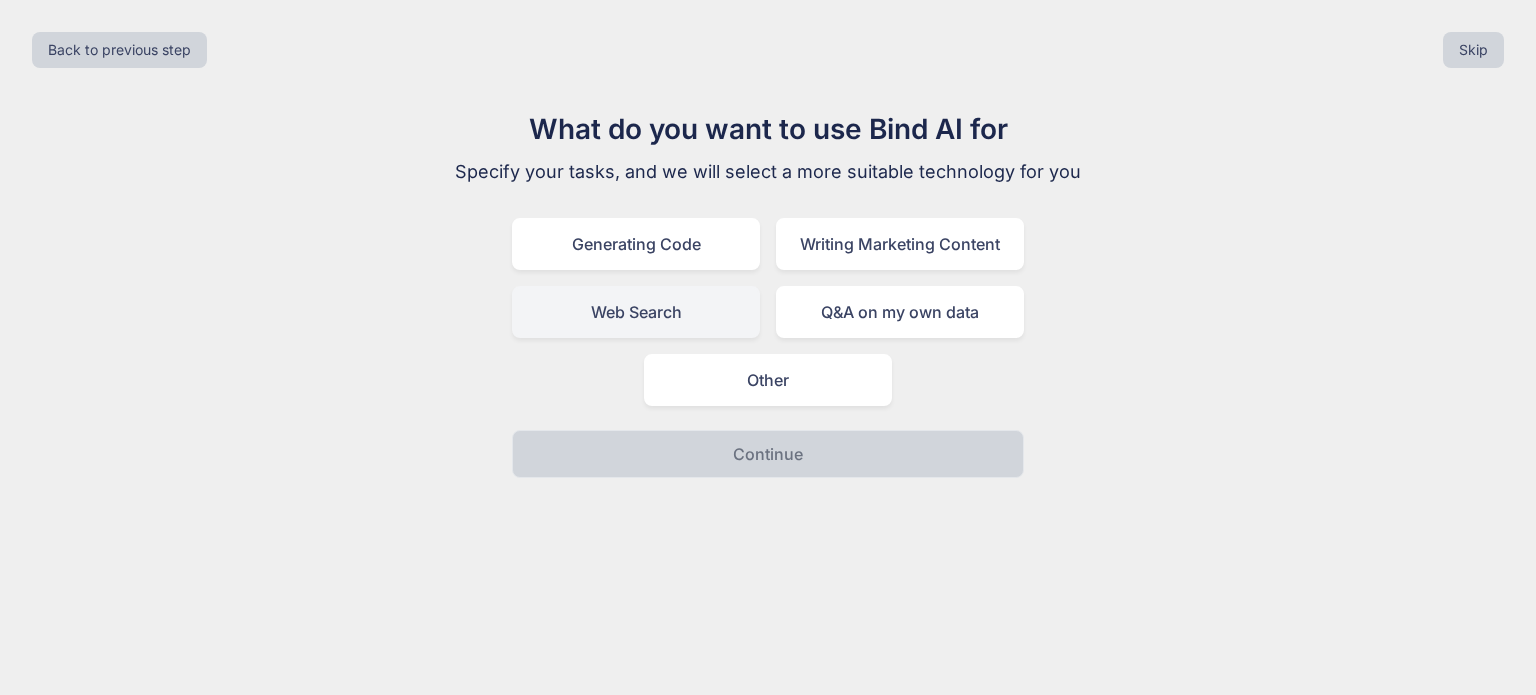 click on "Web Search" at bounding box center (636, 312) 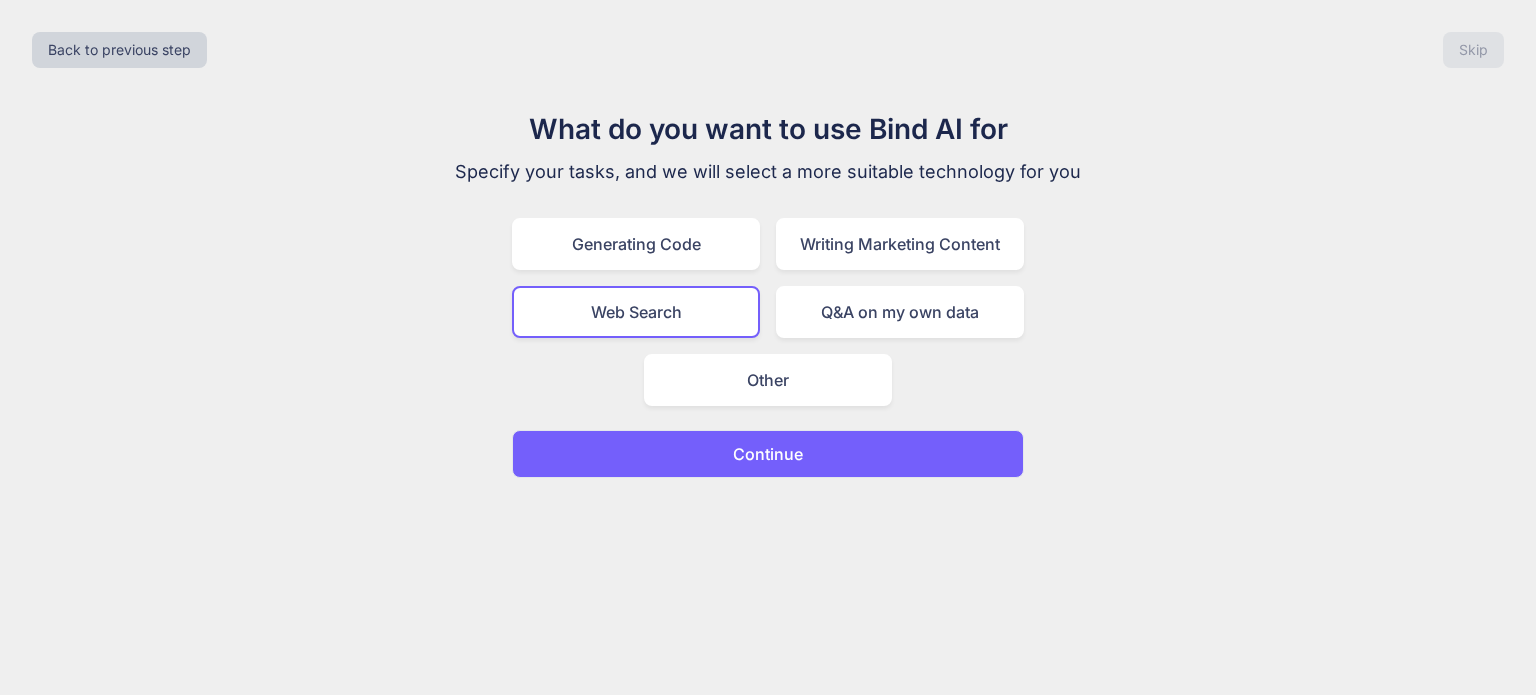 click on "Continue" at bounding box center [768, 454] 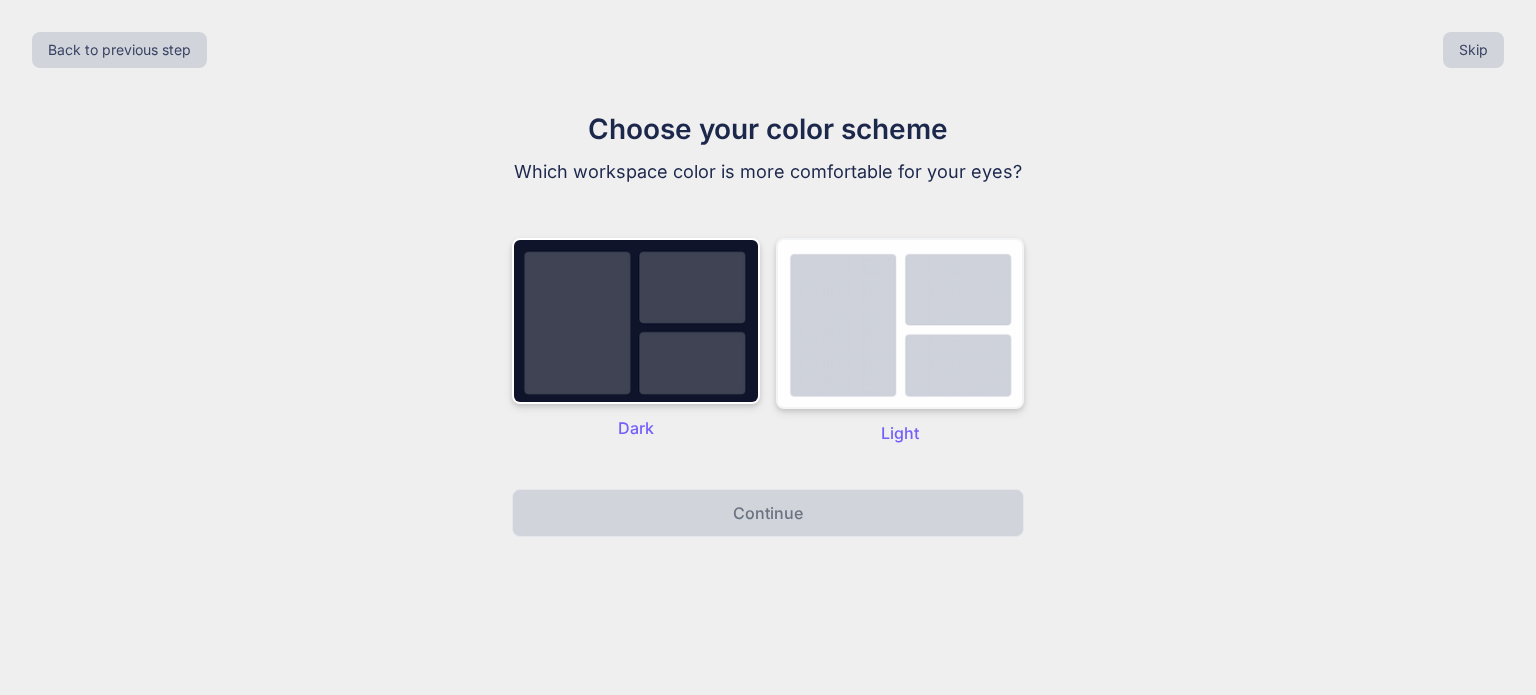 click at bounding box center [900, 323] 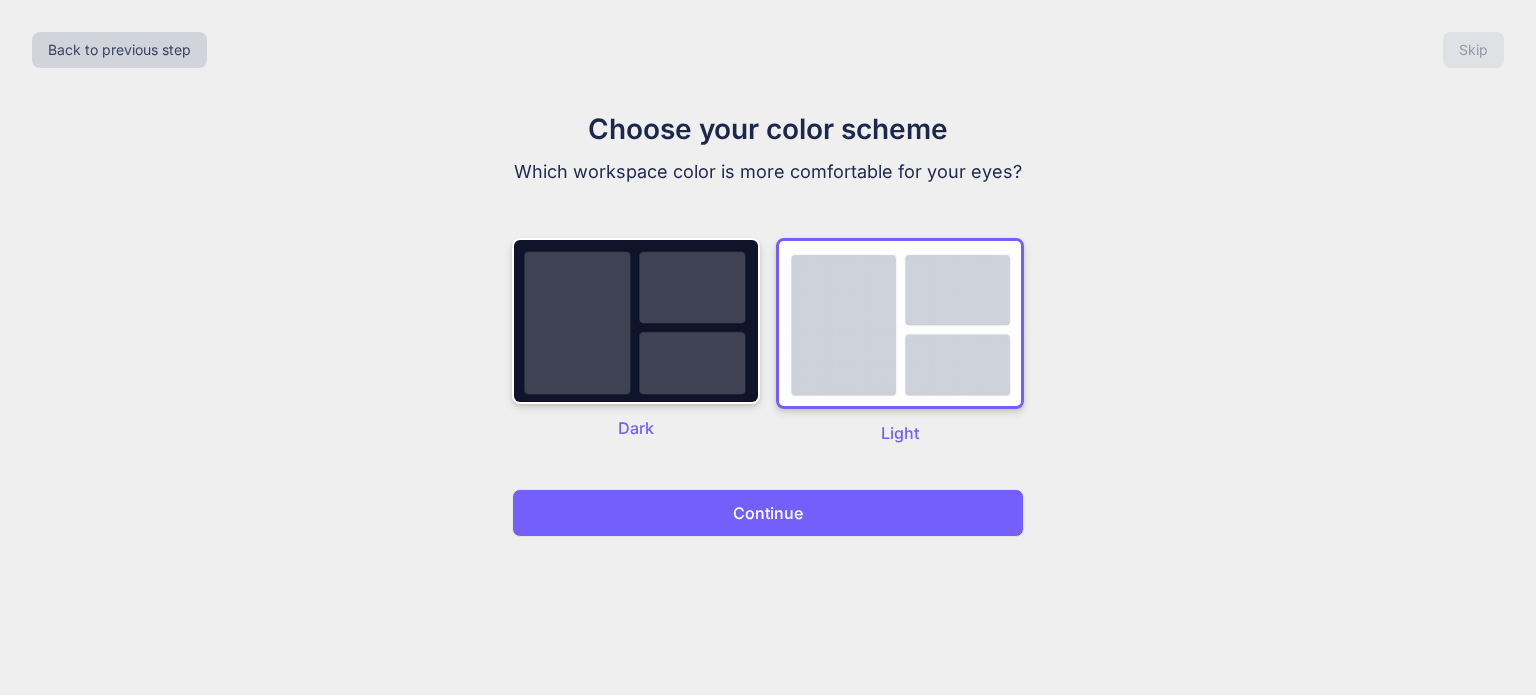 click on "Continue" at bounding box center (768, 513) 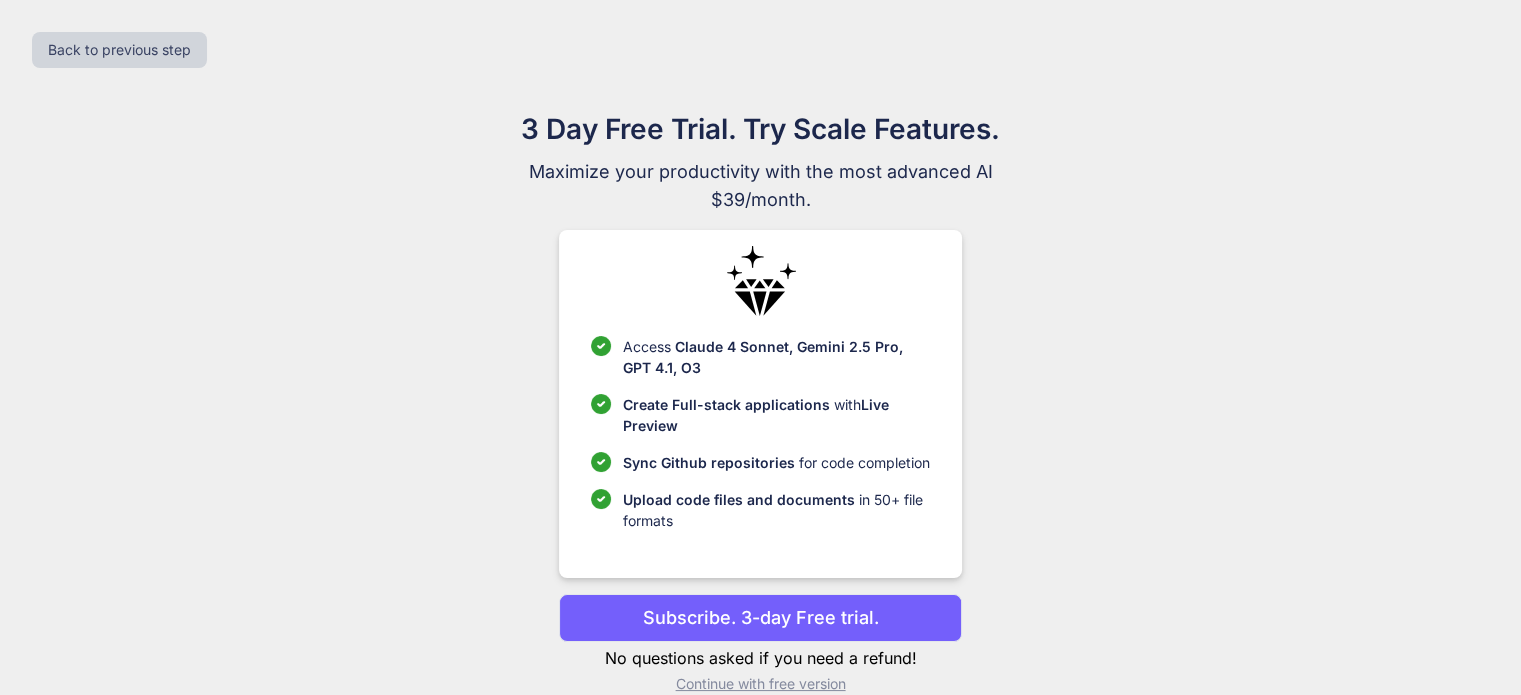 click on "Upload code files and documents   in 50+ file formats" at bounding box center (776, 510) 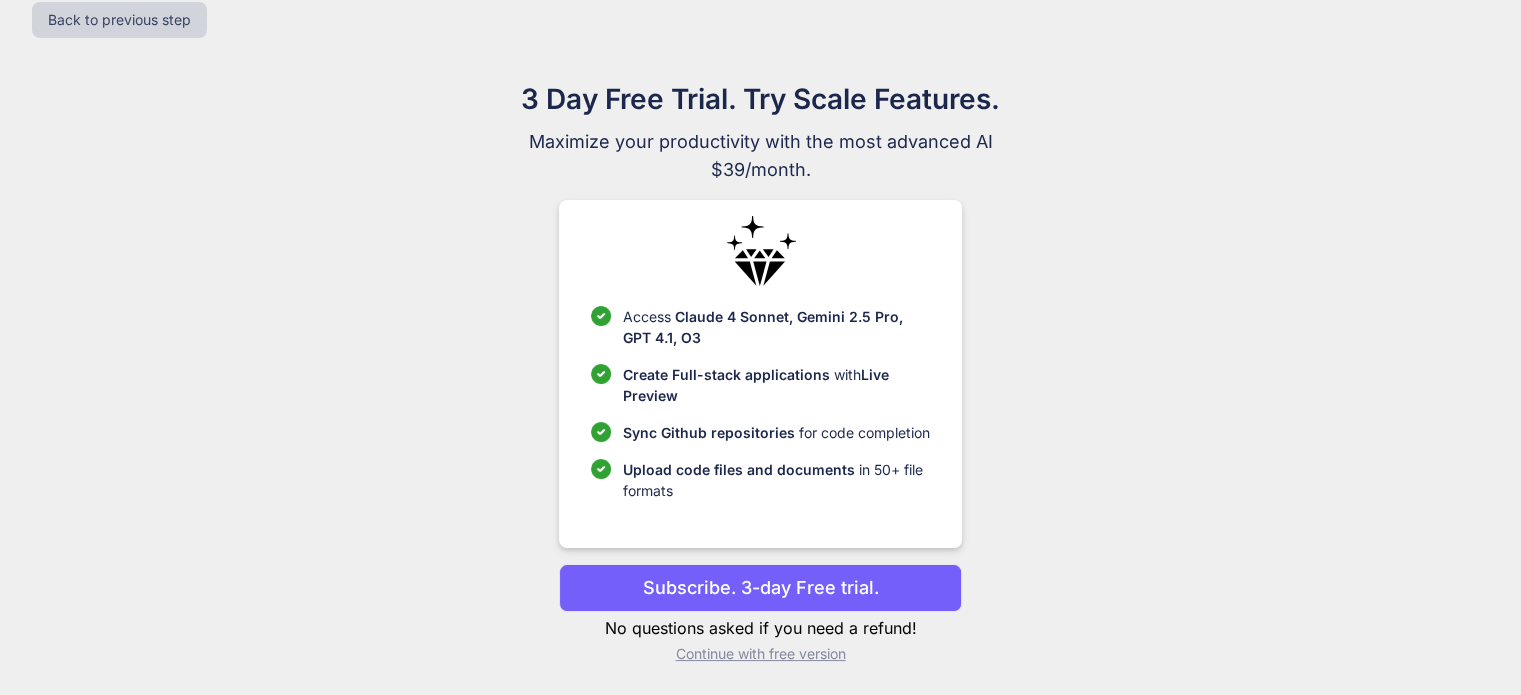 click on "Continue with free version" at bounding box center (760, 654) 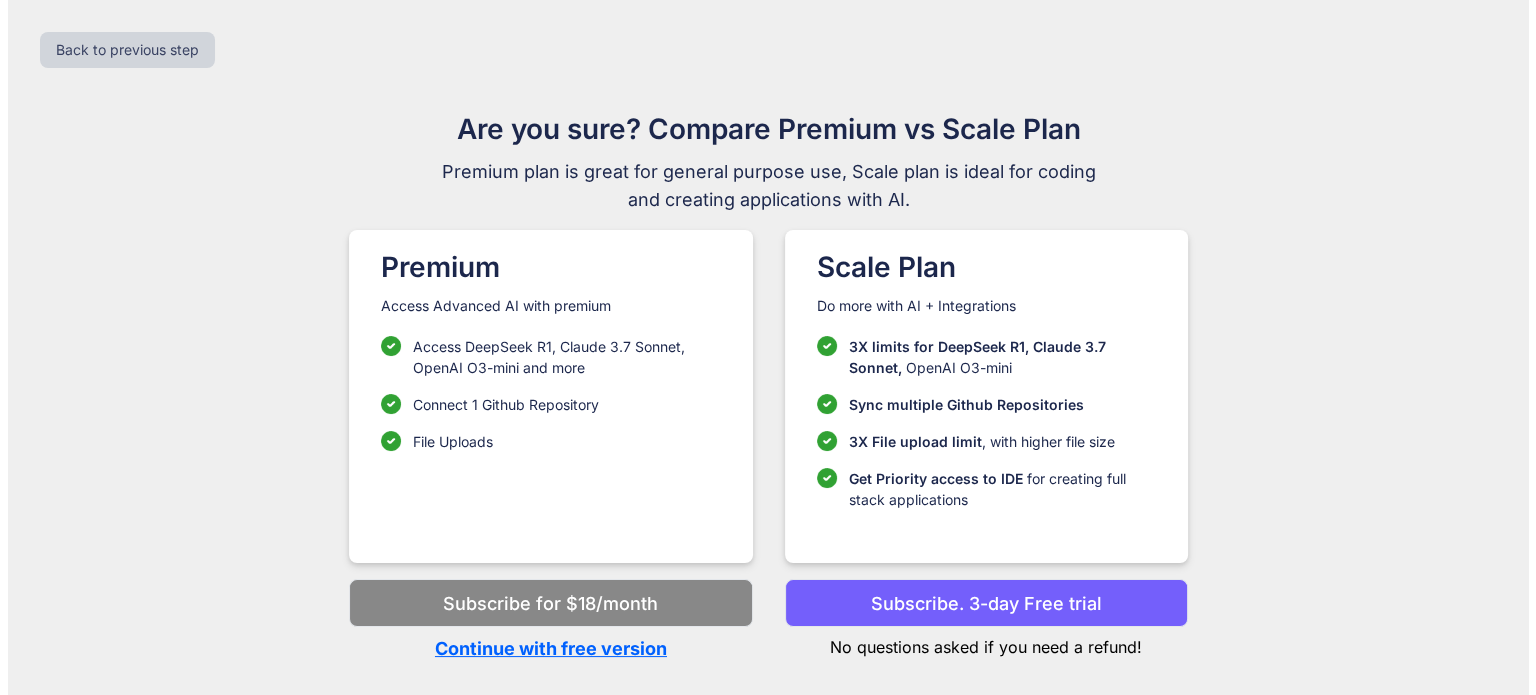scroll, scrollTop: 0, scrollLeft: 0, axis: both 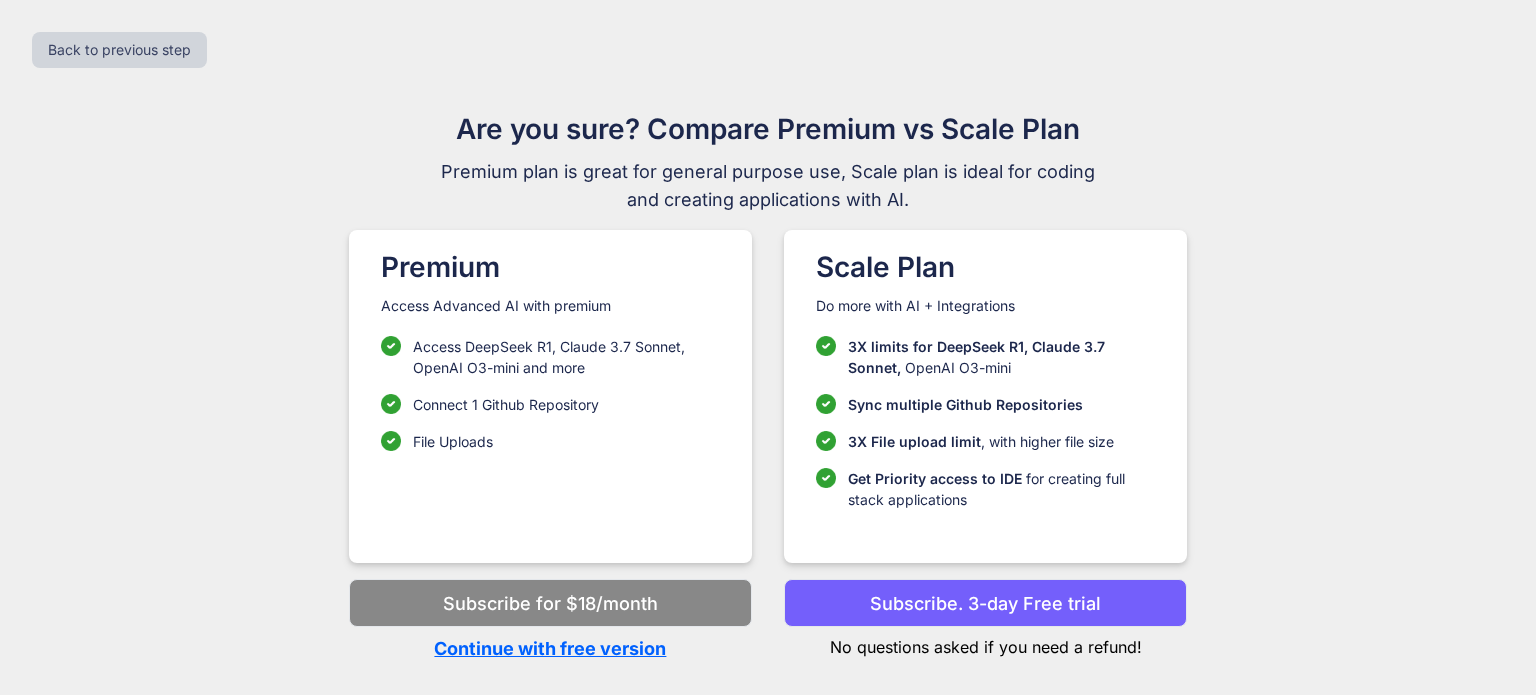 click on "Continue with free version" at bounding box center [550, 648] 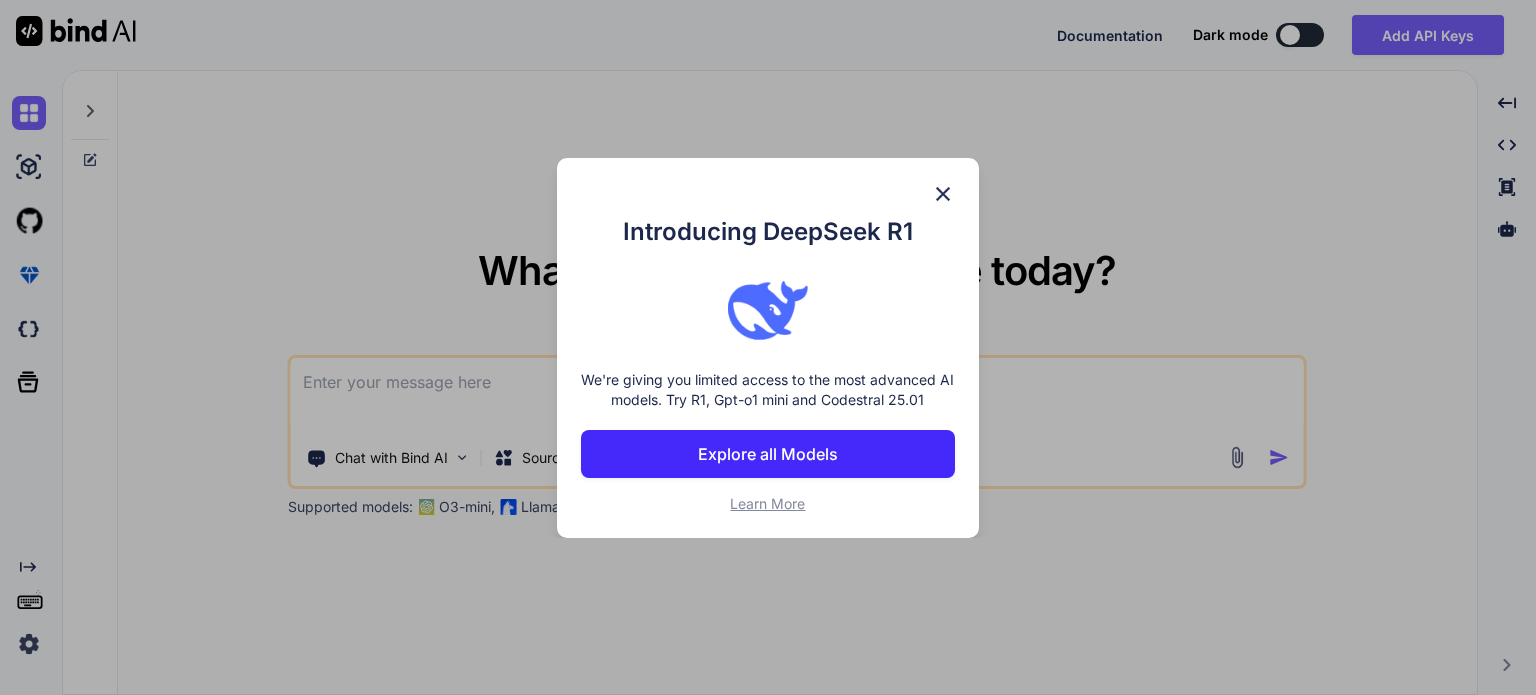 click at bounding box center (943, 194) 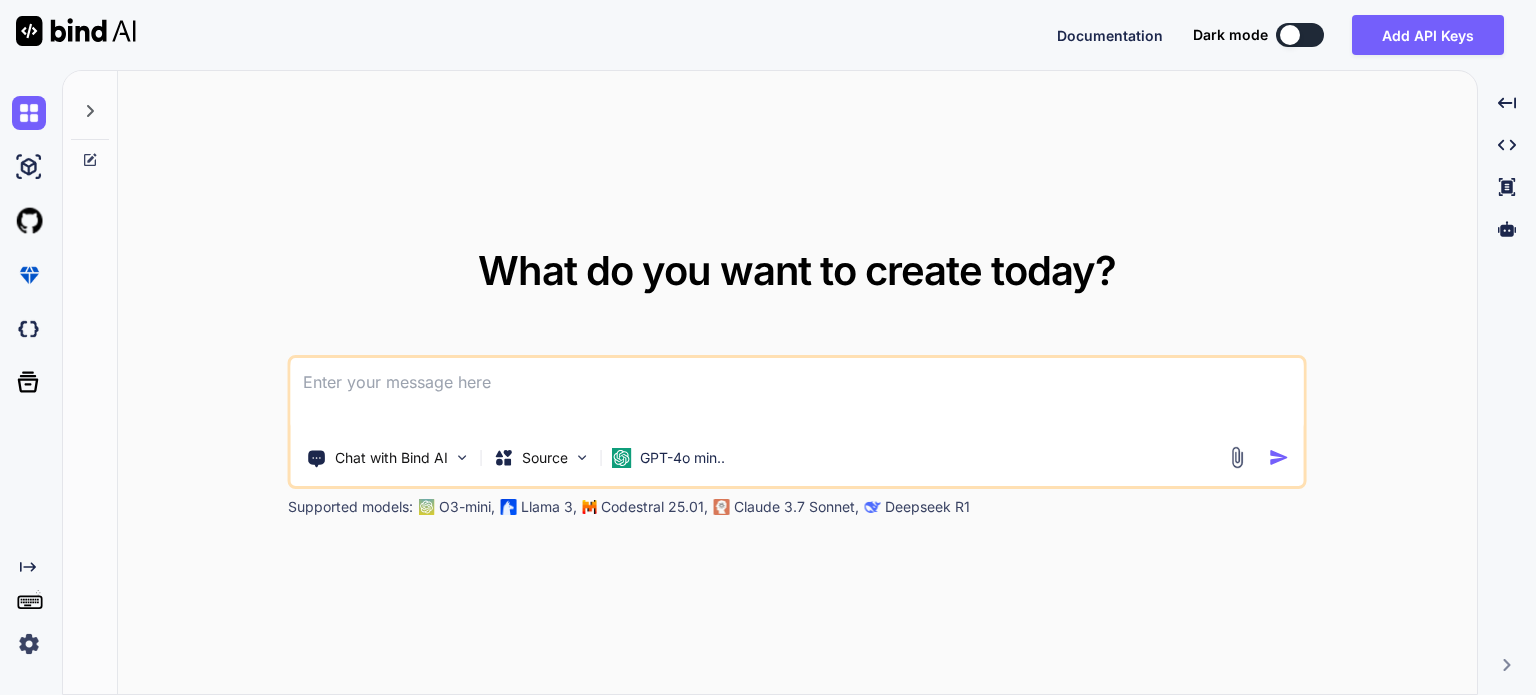 click at bounding box center (797, 395) 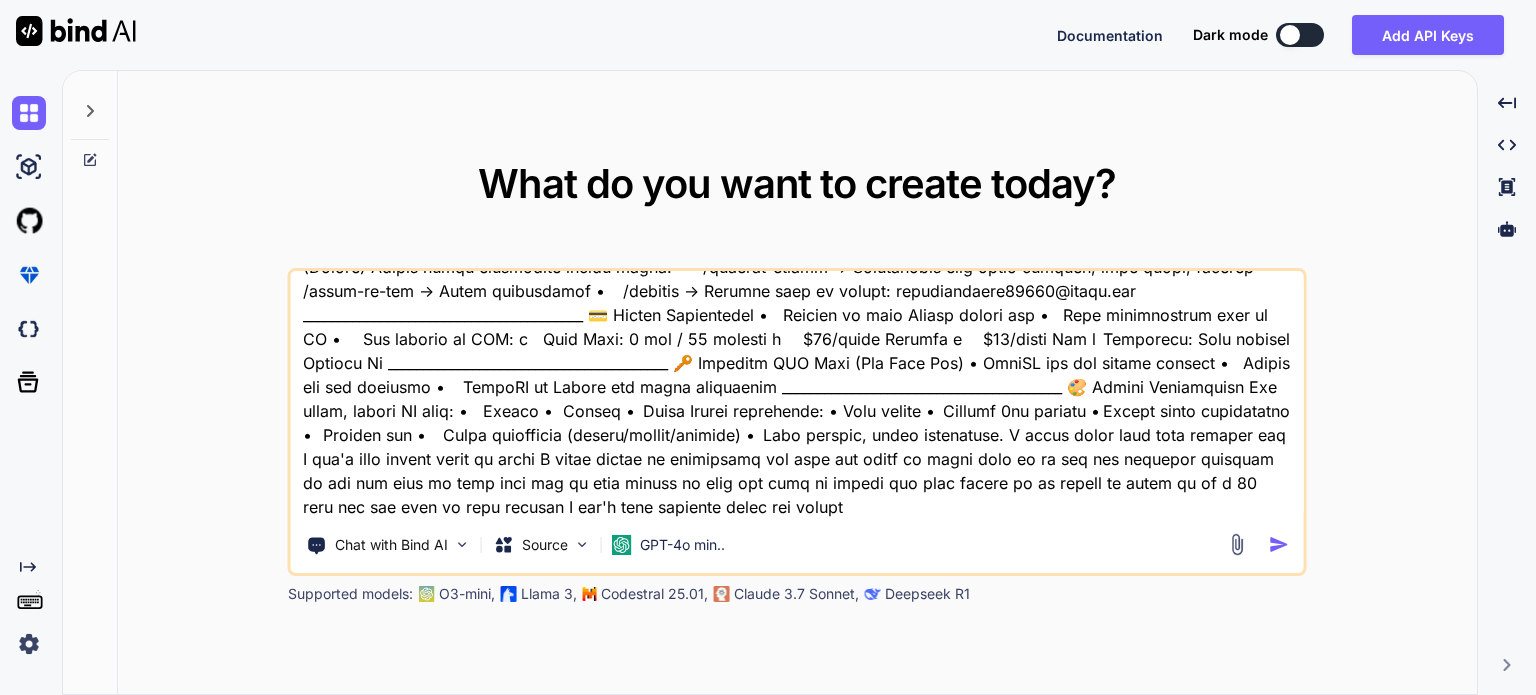 scroll, scrollTop: 0, scrollLeft: 0, axis: both 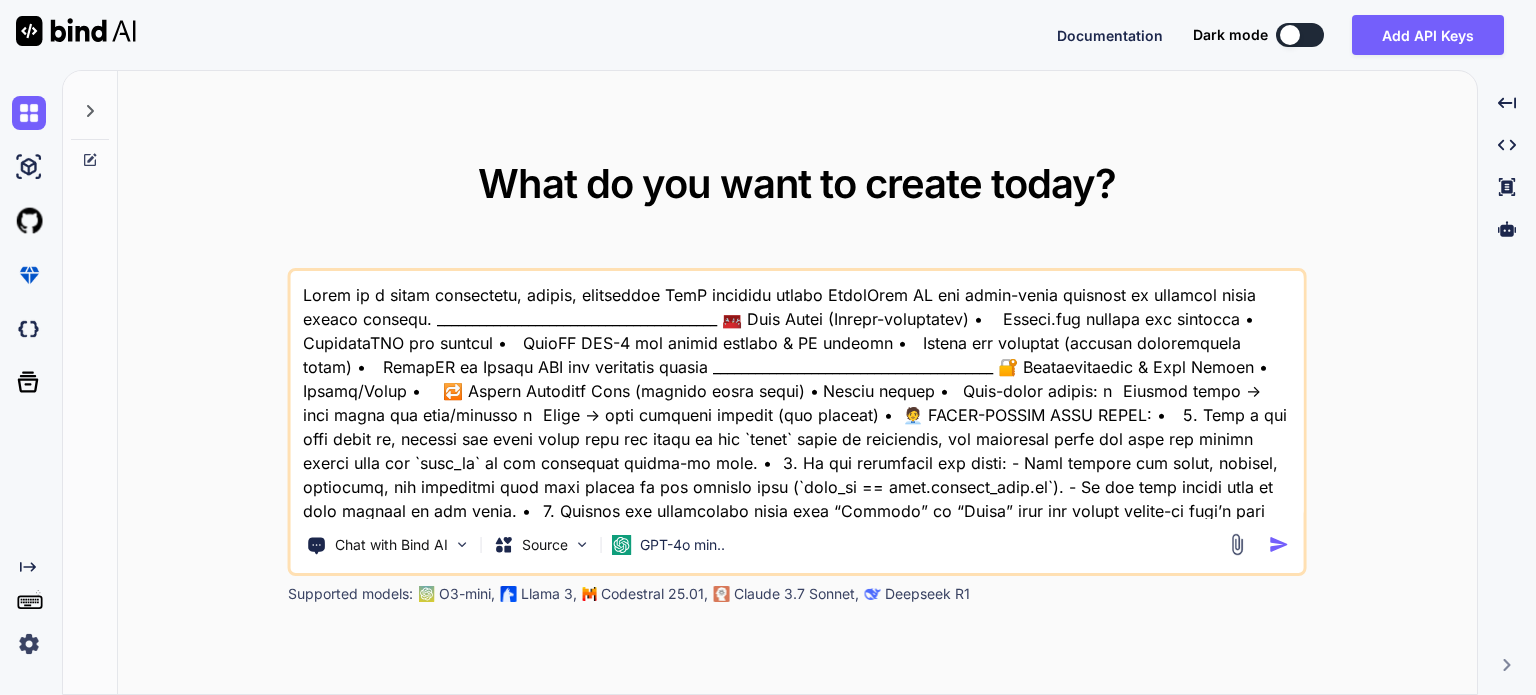 type on "Build me a fully functional, modern, responsive SaaS platform called SmartHire AI for early-stage startups to automate their hiring process. ________________________________________ 🧰 Tech Stack (Rocket-compatible) •	Rocket.new backend and database •	TailwindCSS for styling •	OpenAI GPT-4 for resume parsing & AI scoring •	Stripe for payments (monthly subscription model) •	EmailJS or Resend API for automated emails ________________________________________ 🔐 Authentication & User Access •	Signup/Login •	🔁 Forgot Password Flow (trigger email reset) •	Logout button •	Role-based access: o	Regular users → only their own jobs/resumes o	Admin → full platform control (for scaling) •	🧑‍💼 MULTI-TENANT USER LOGIC: •	1. When a new user signs up, collect and store their name and email in the `users` table or equivalent, and associate every job post and resume upload with the `user_id` of the currently logged-in user. •	2. On all dashboards and lists: - Only display job posts, resumes, analytics, and candidate data that ..." 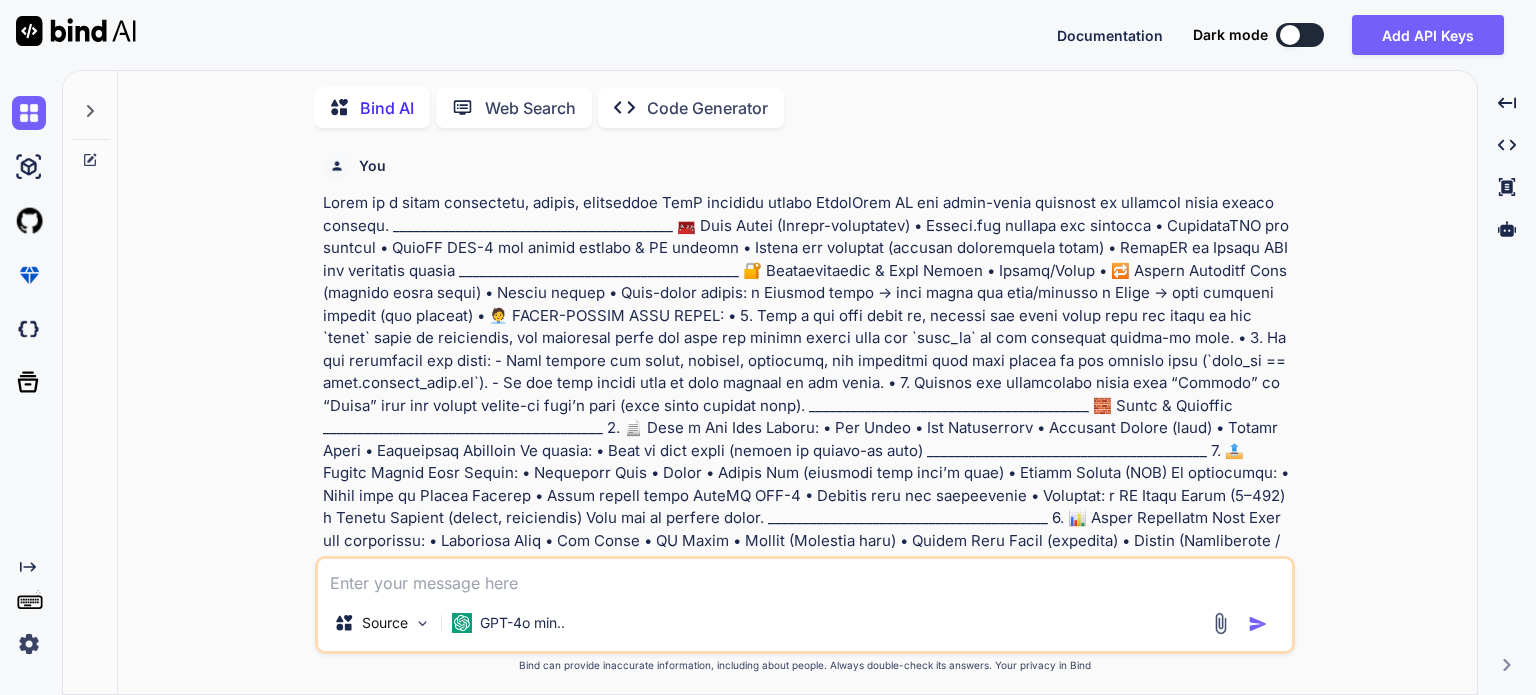 scroll, scrollTop: 7, scrollLeft: 0, axis: vertical 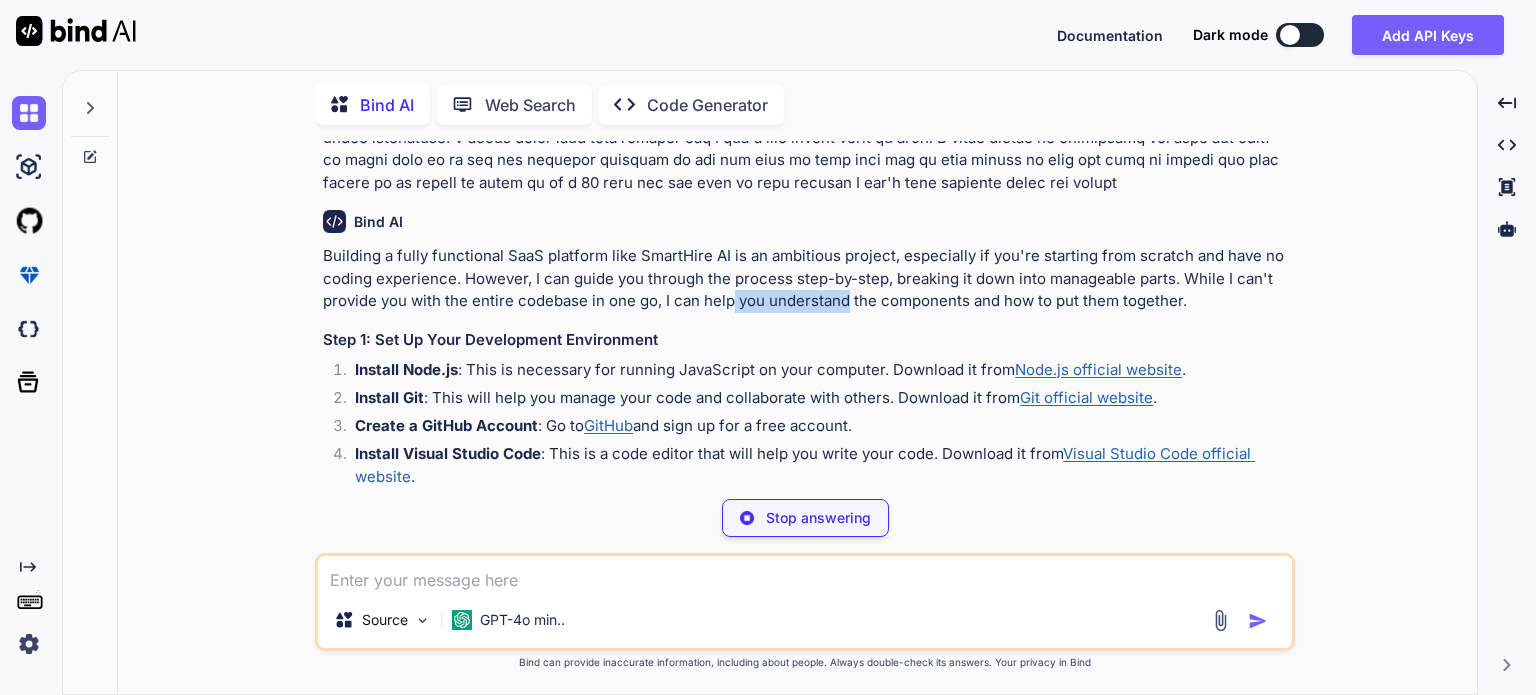 drag, startPoint x: 735, startPoint y: 298, endPoint x: 849, endPoint y: 290, distance: 114.28036 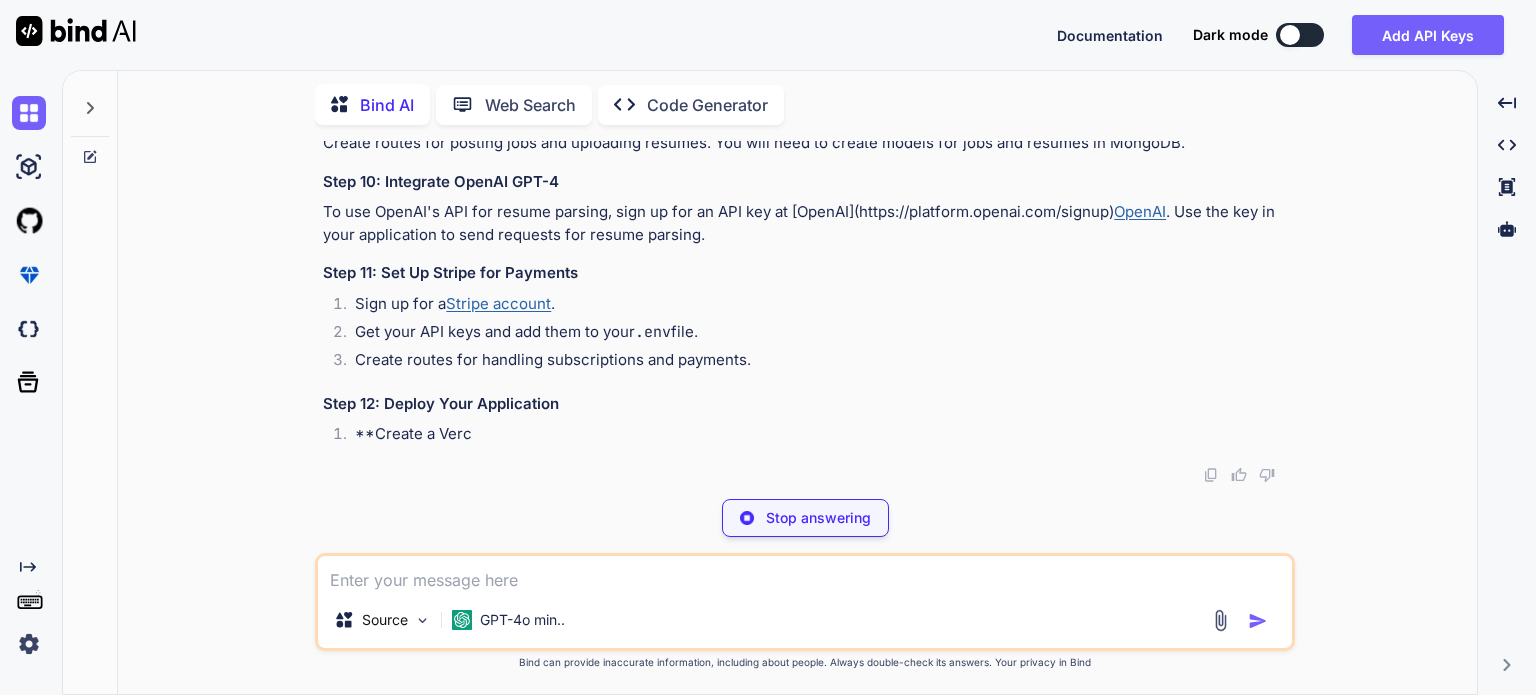 scroll, scrollTop: 3448, scrollLeft: 0, axis: vertical 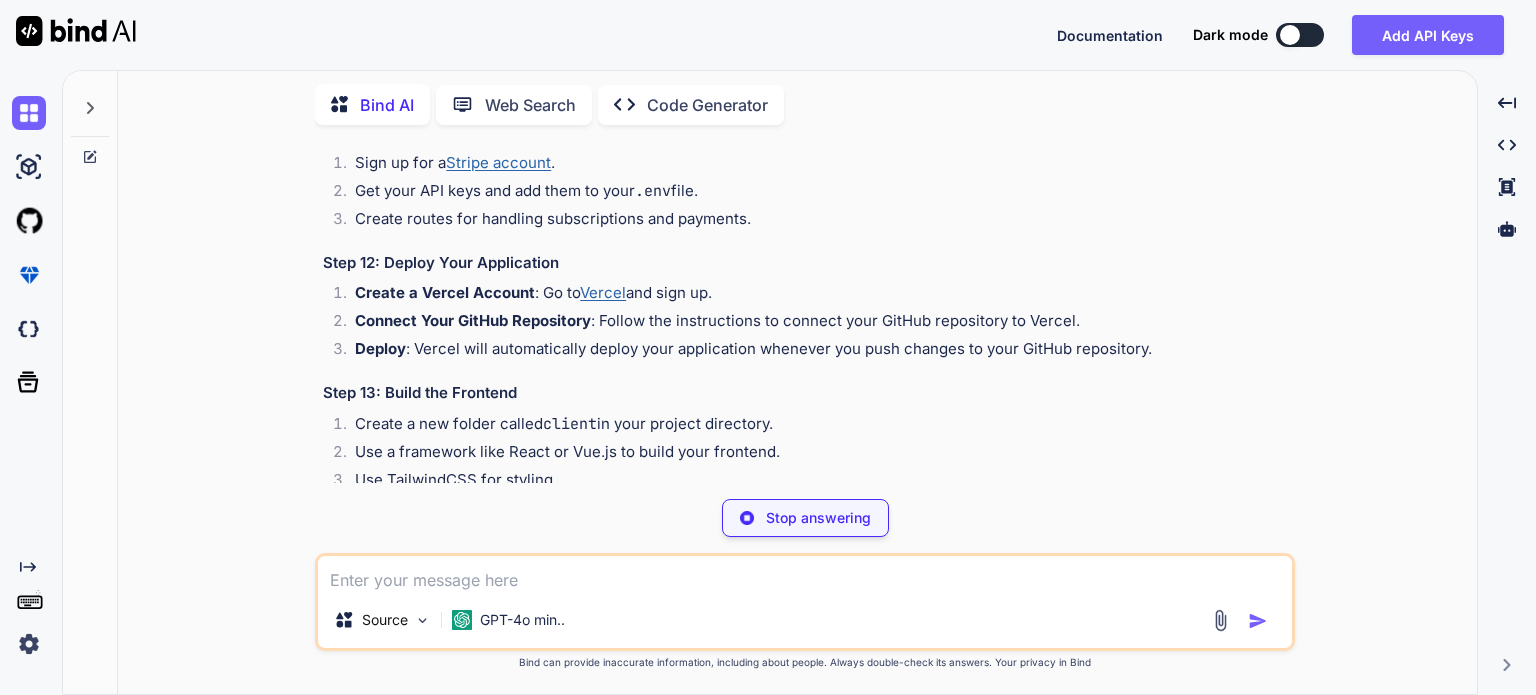 click at bounding box center (90, 102) 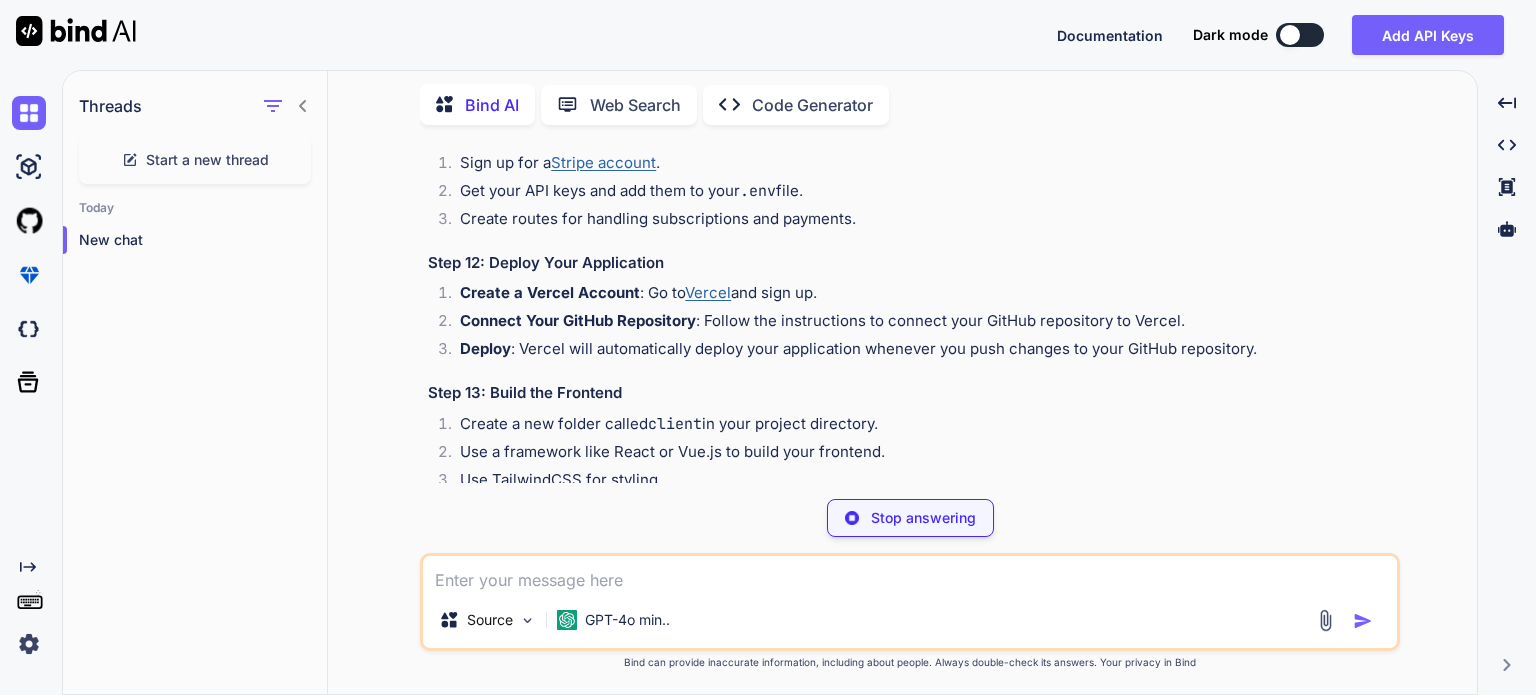scroll, scrollTop: 4852, scrollLeft: 0, axis: vertical 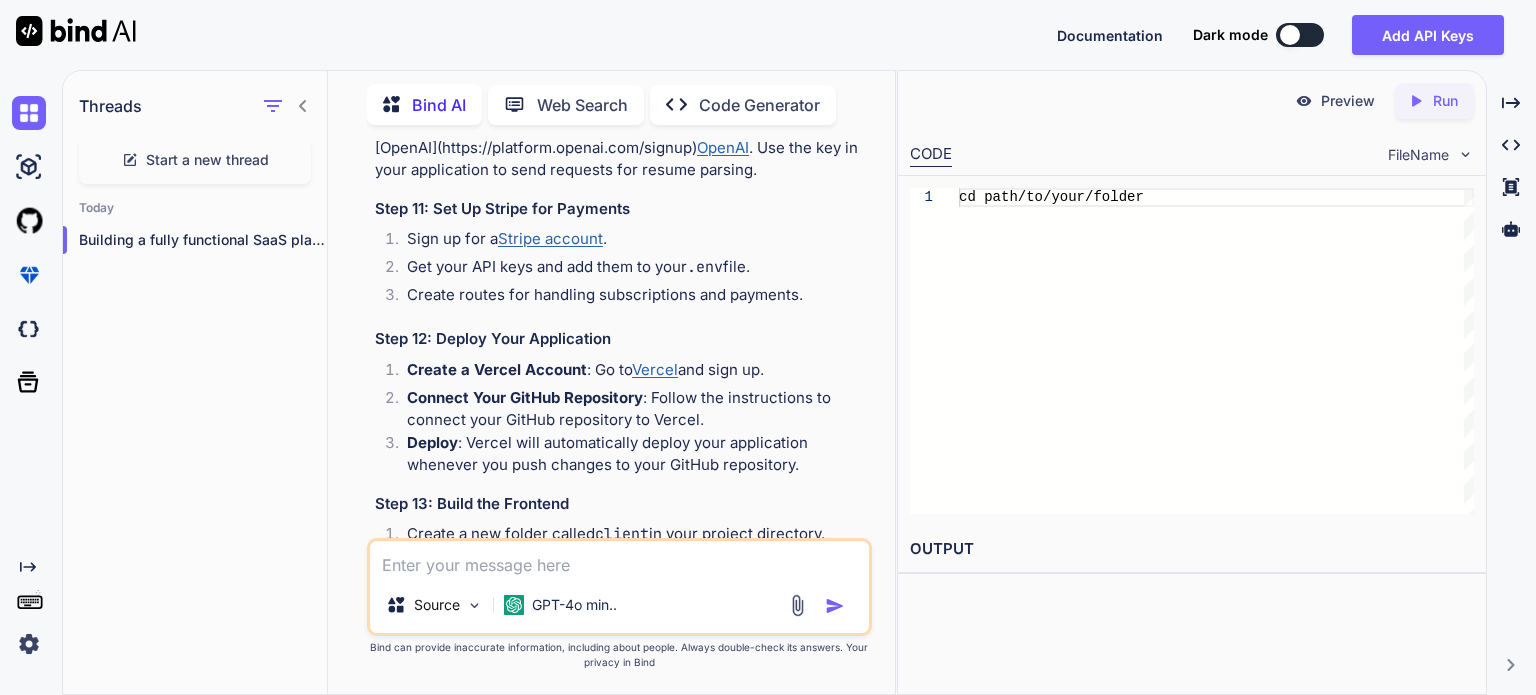 click on "Created with Pixso." at bounding box center (31, 382) 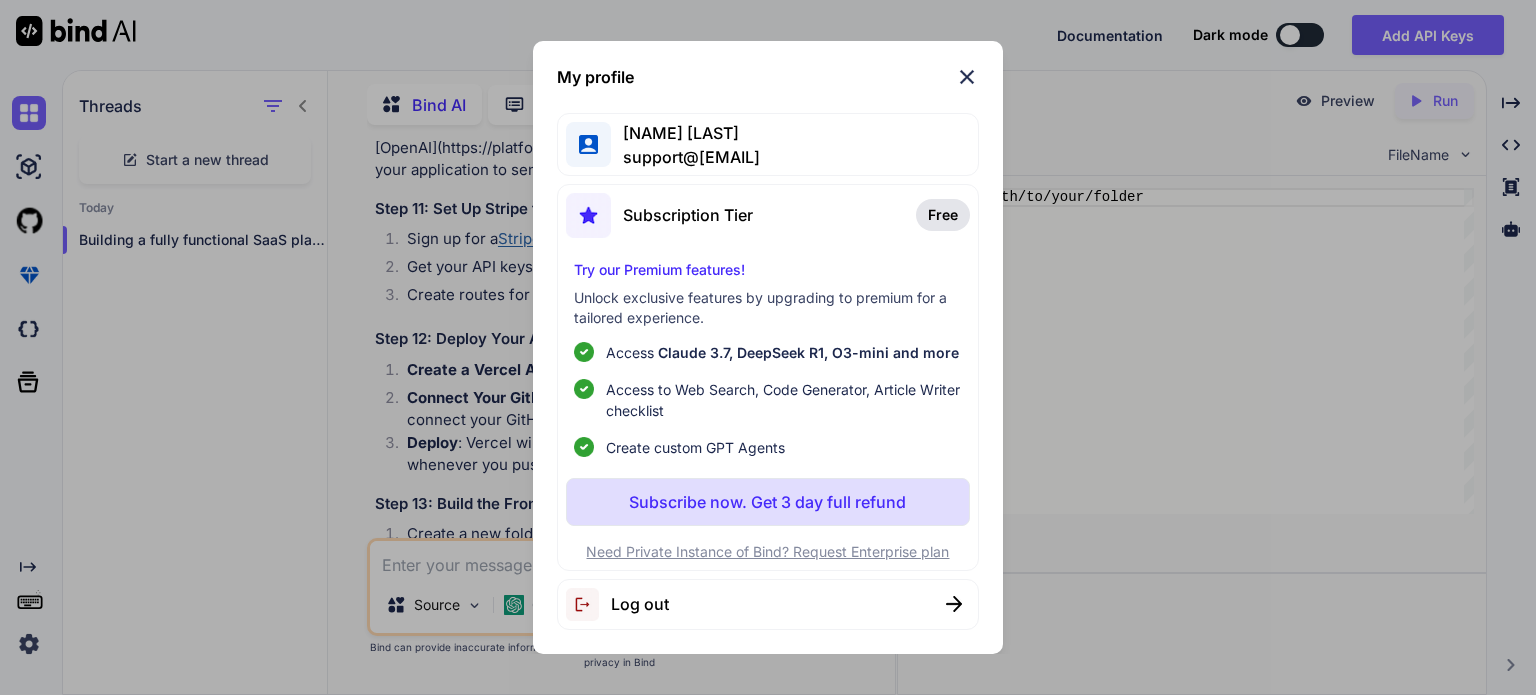 click on "[USERNAME]@[DOMAIN]" at bounding box center [685, 157] 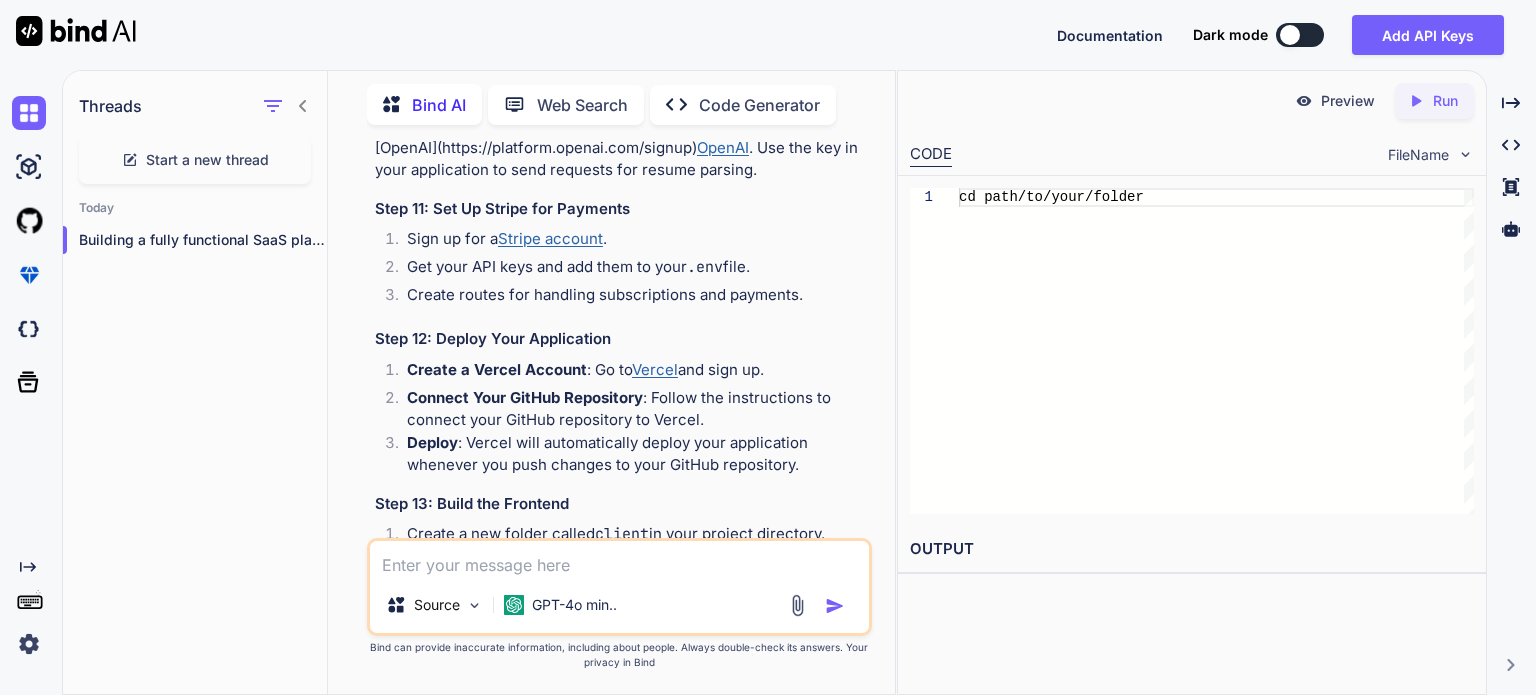 click on "Created with Pixso." 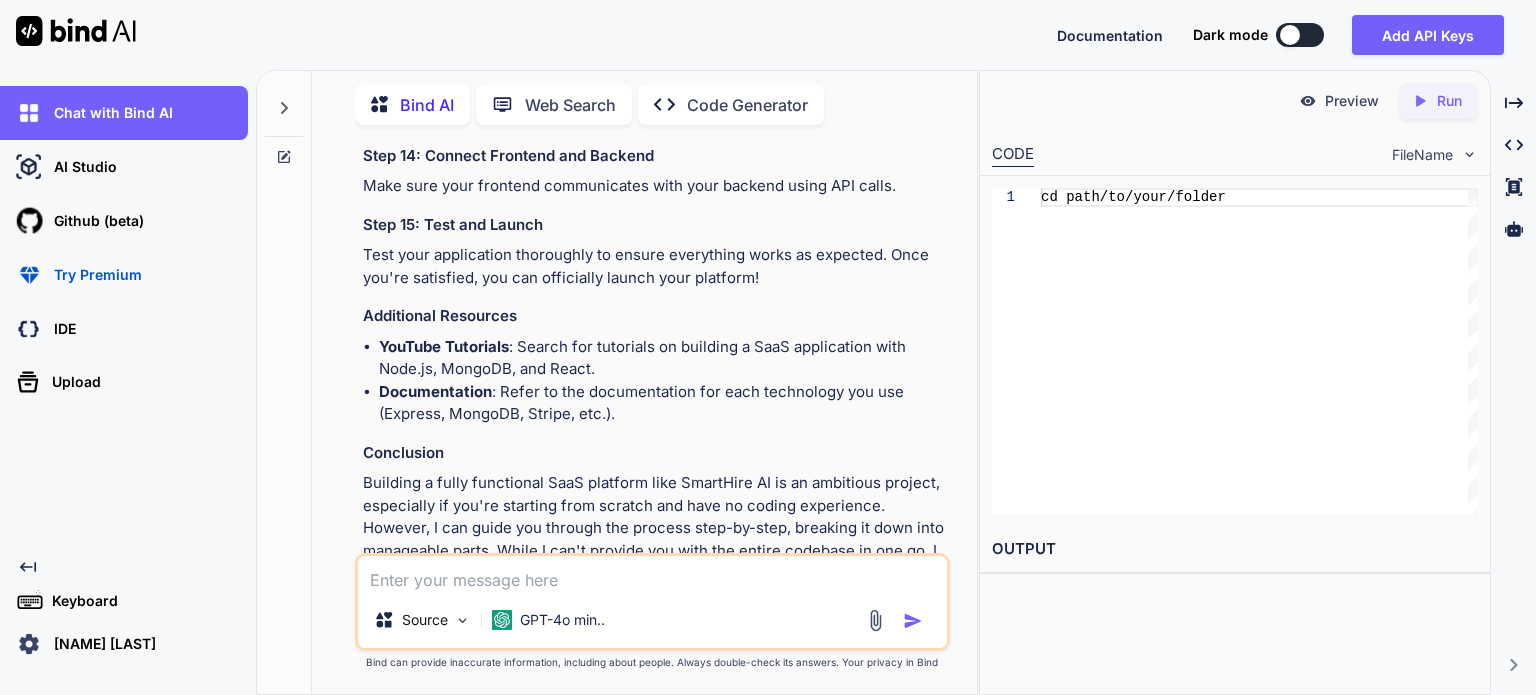 scroll, scrollTop: 4382, scrollLeft: 0, axis: vertical 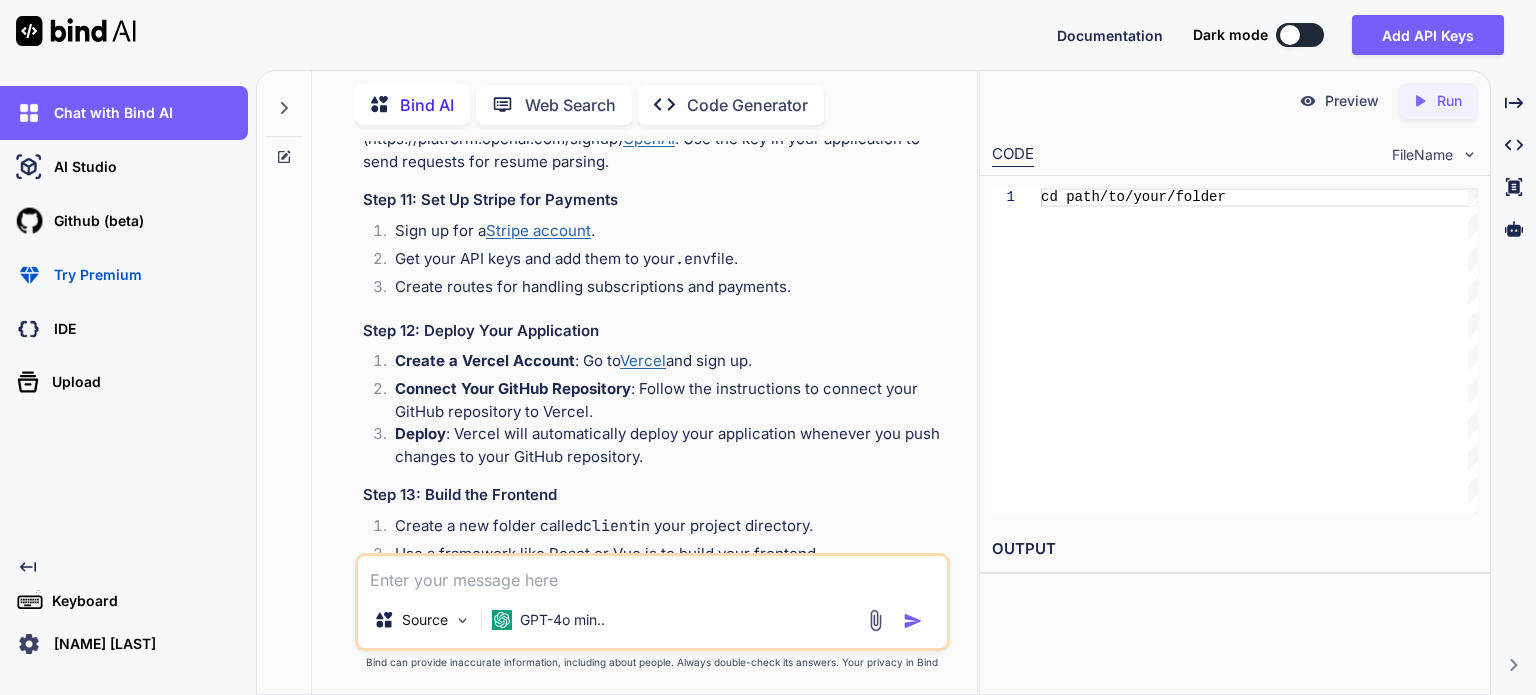 click on "mahesh gawande" at bounding box center [101, 644] 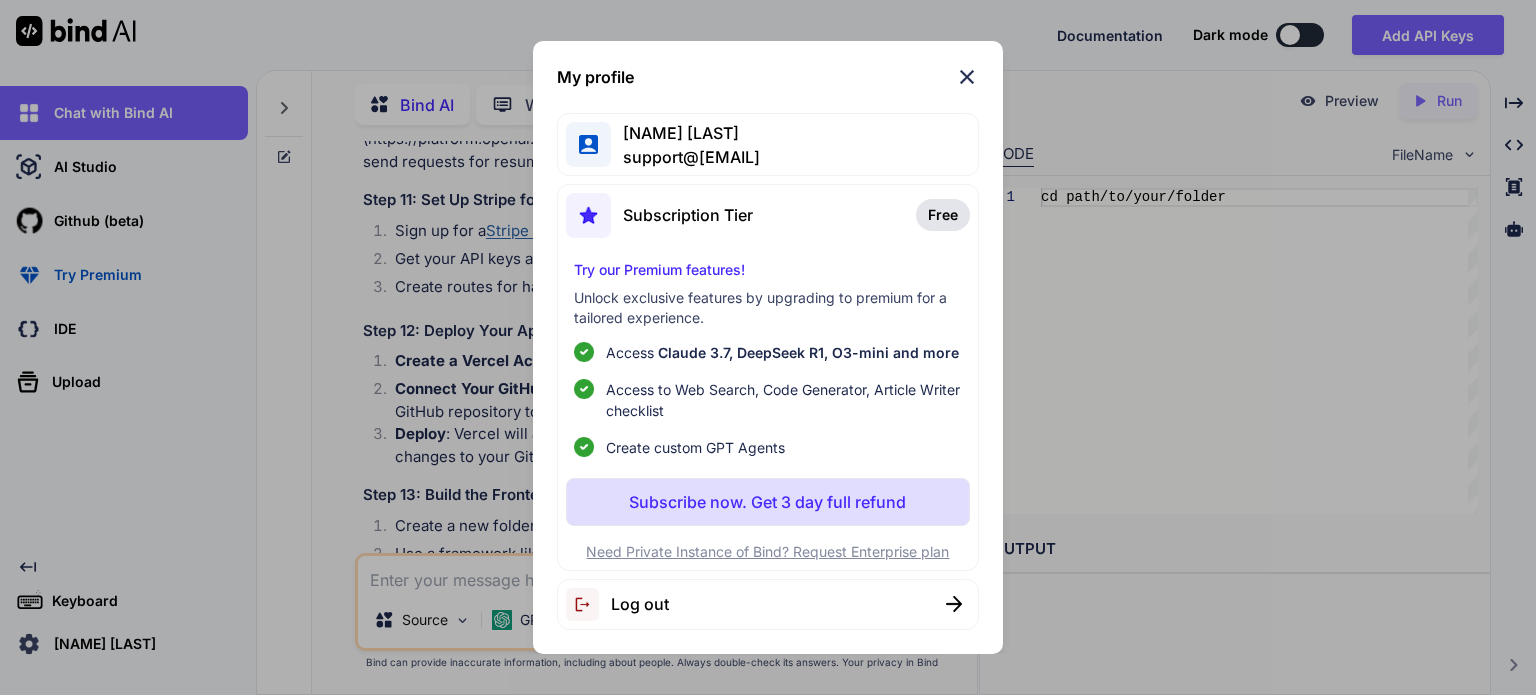 click on "Log out" at bounding box center (767, 604) 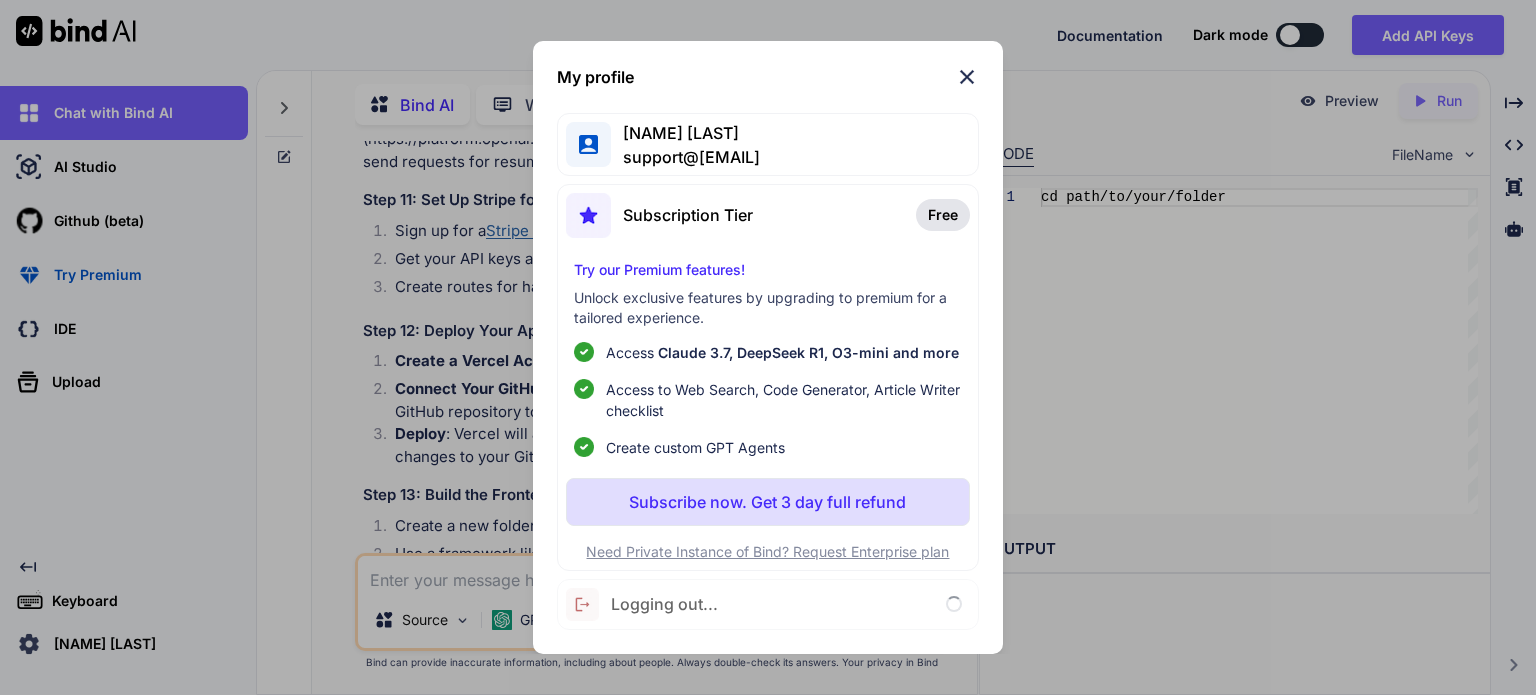 click on "Logging out..." at bounding box center (767, 604) 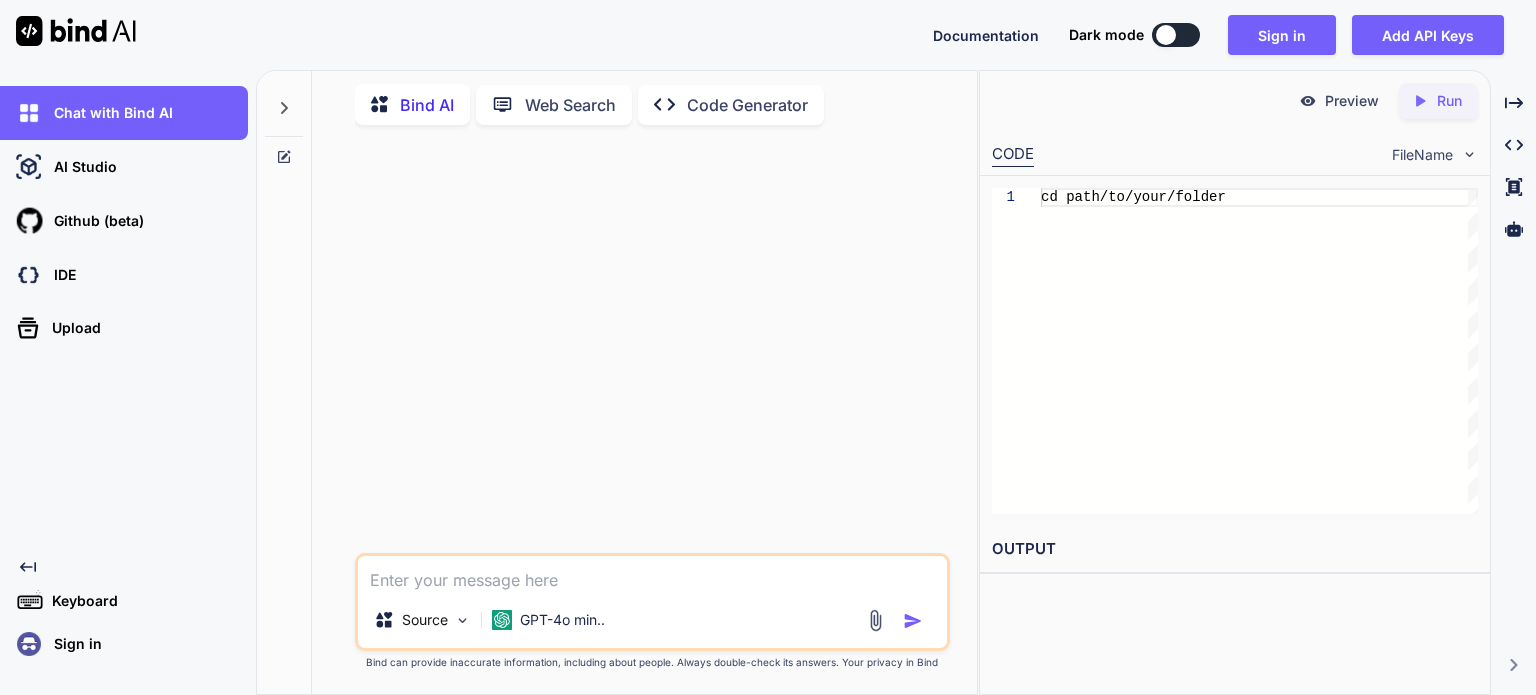 scroll, scrollTop: 0, scrollLeft: 0, axis: both 